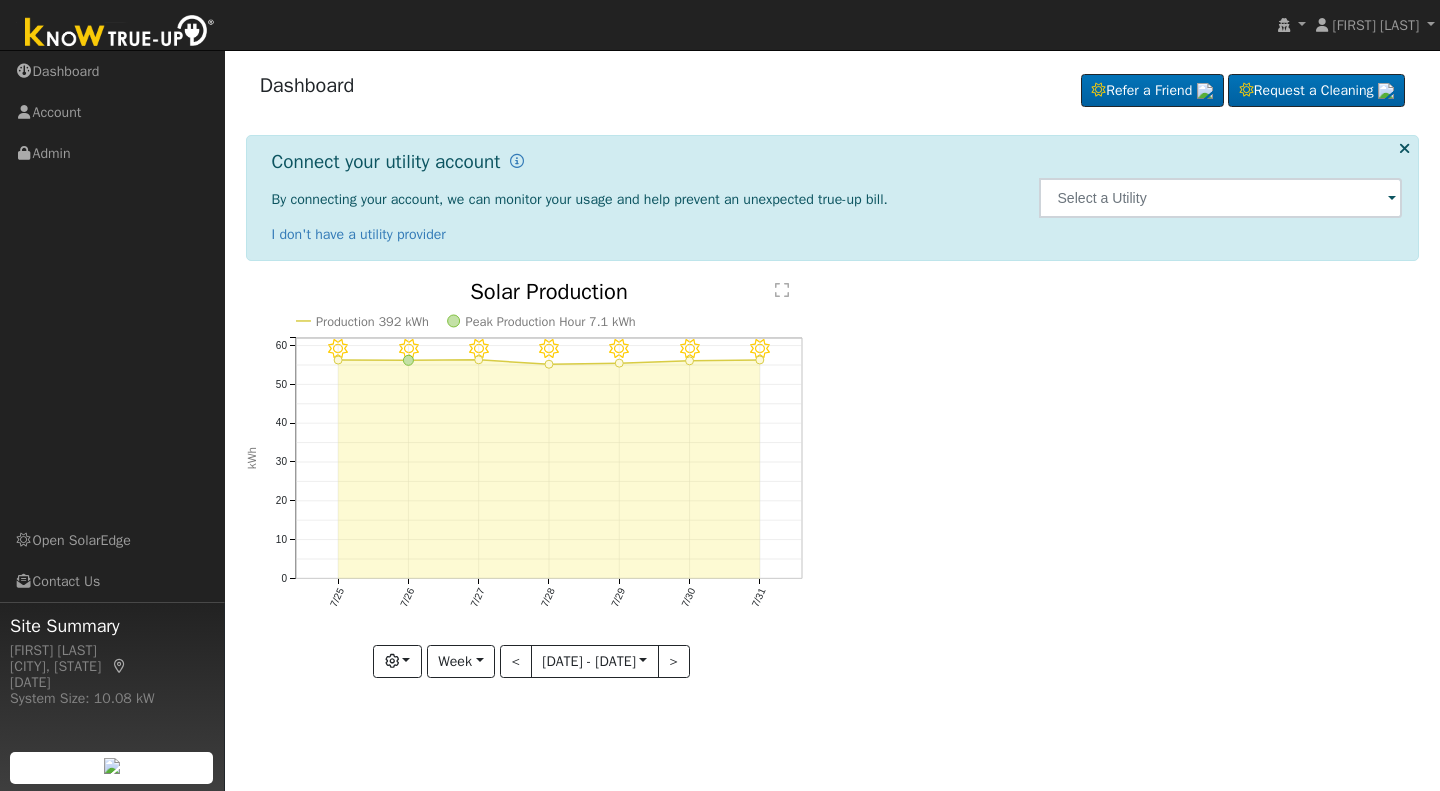 scroll, scrollTop: 0, scrollLeft: 0, axis: both 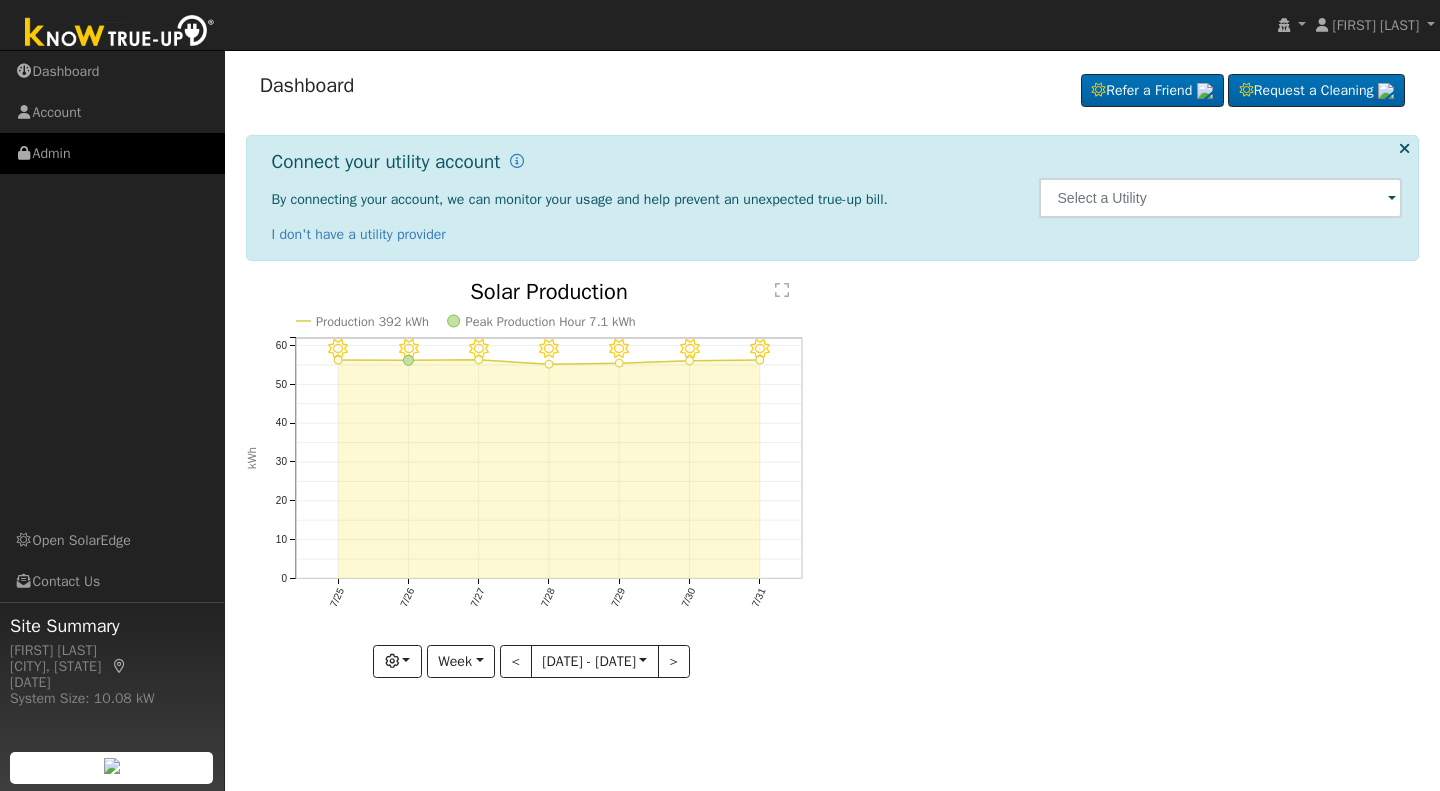 click on "Admin" at bounding box center (112, 153) 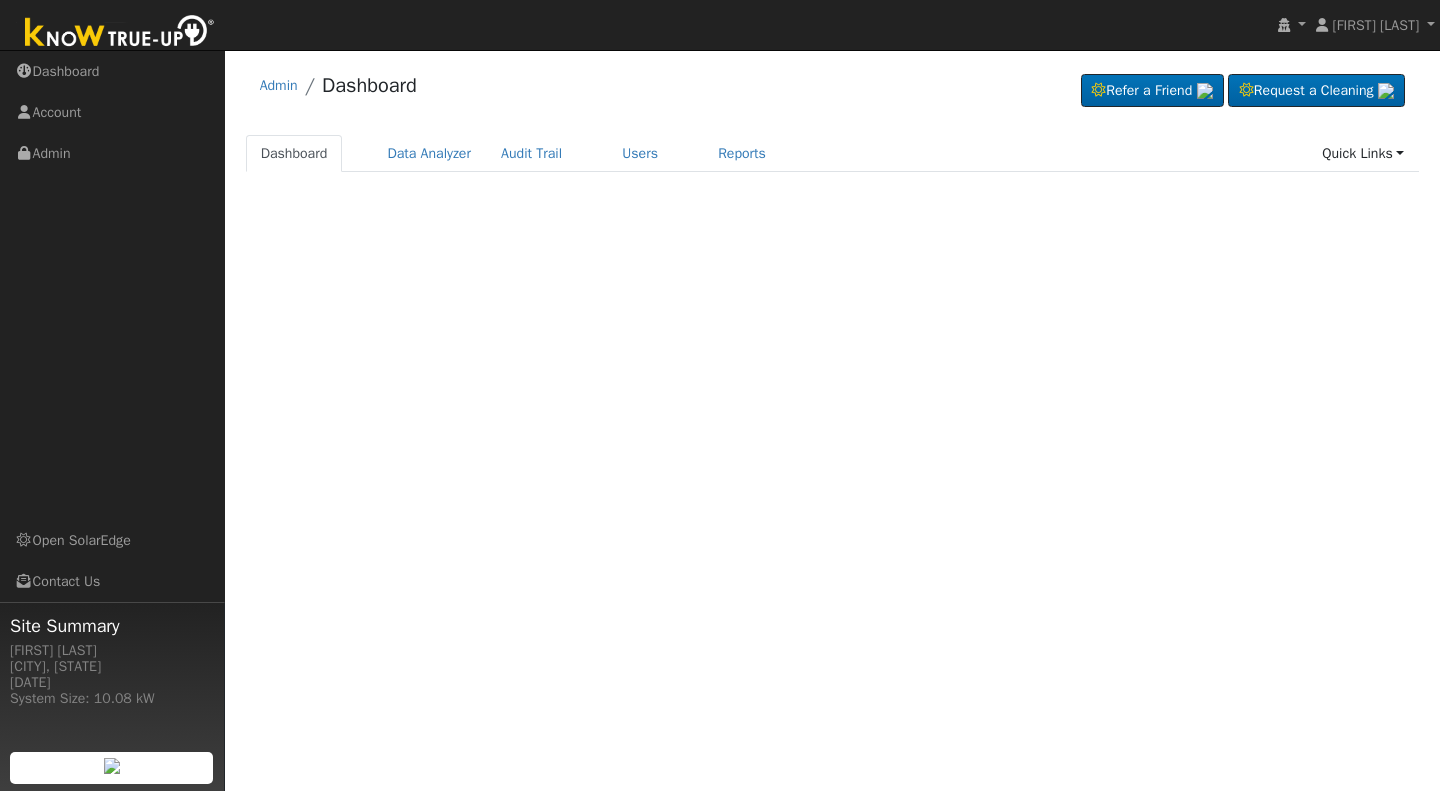scroll, scrollTop: 0, scrollLeft: 0, axis: both 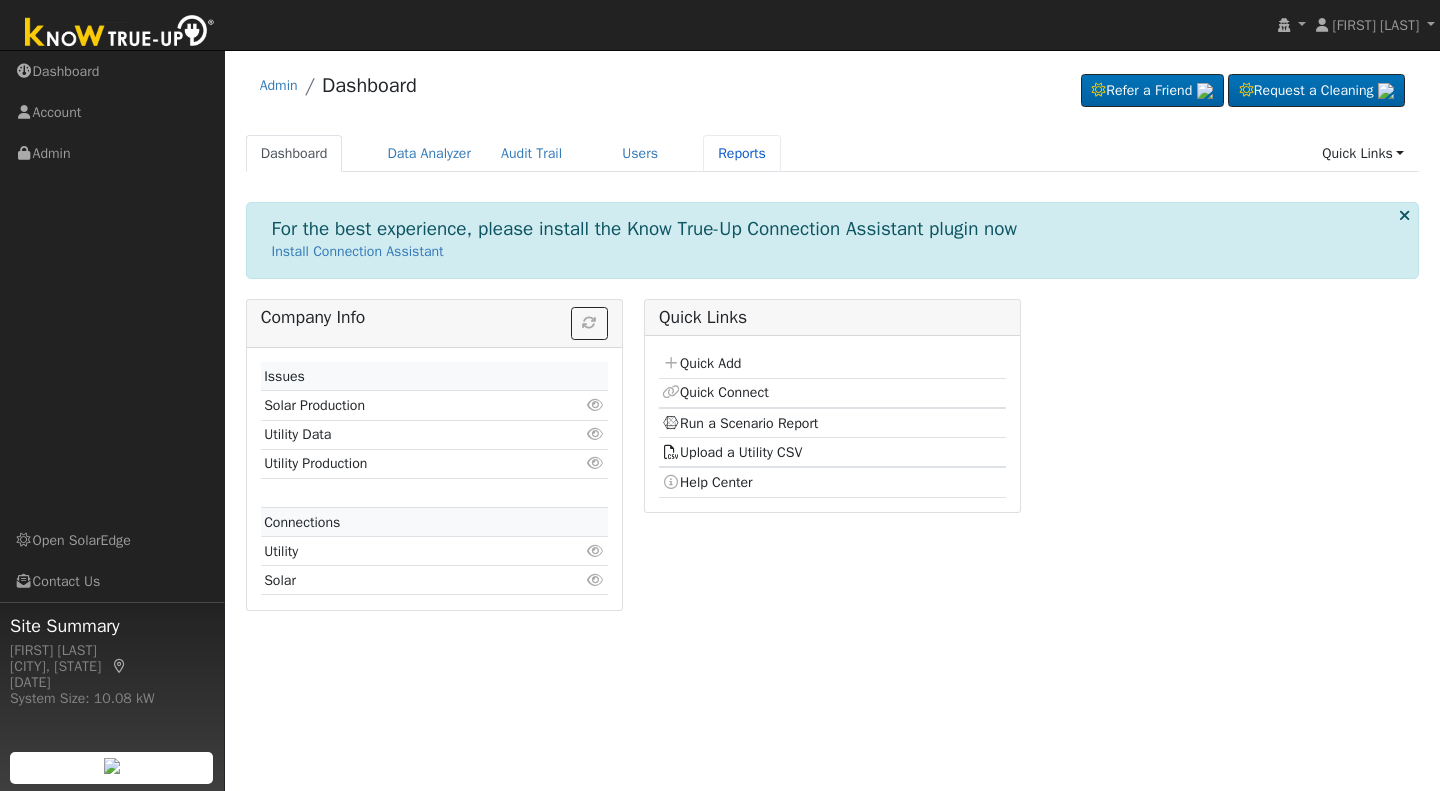 click on "Reports" at bounding box center [742, 153] 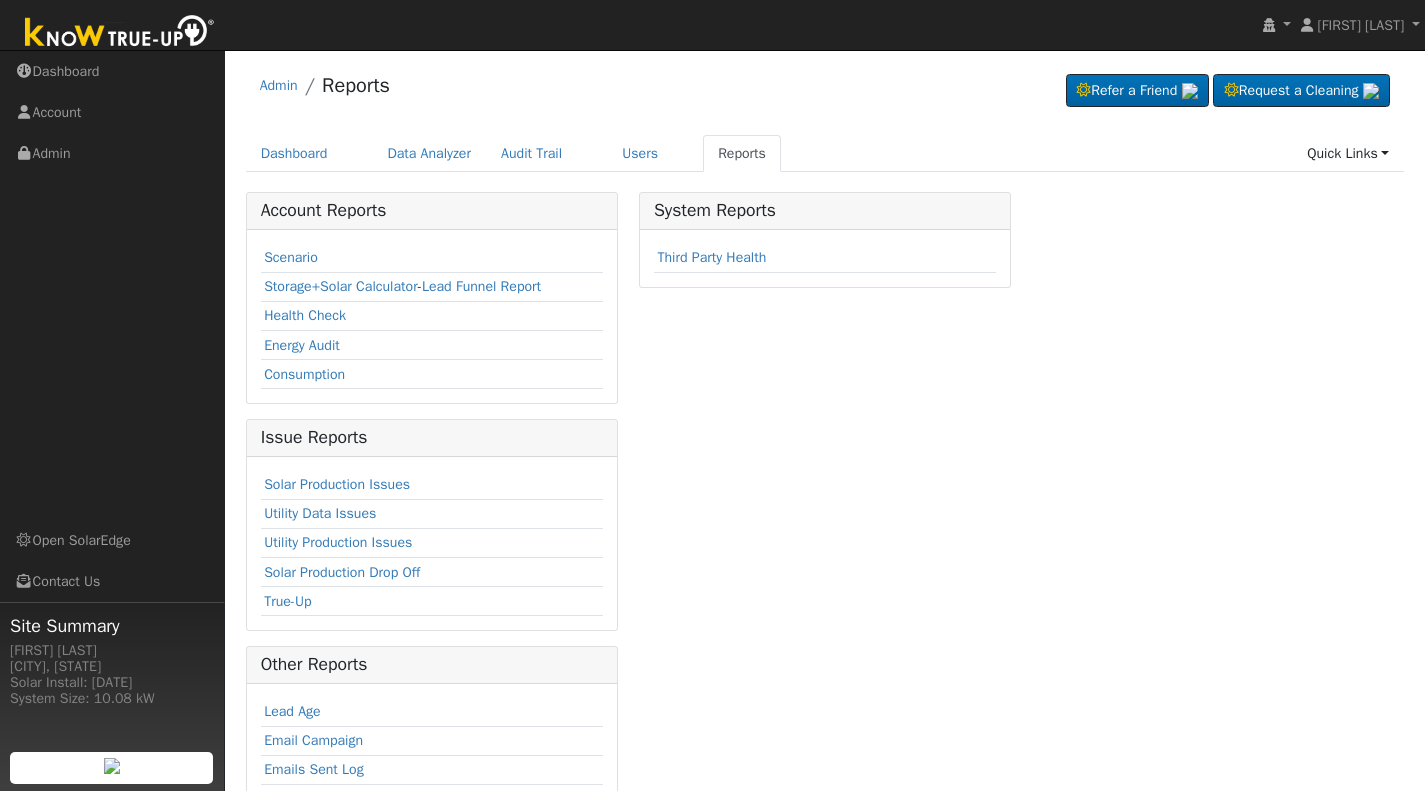 scroll, scrollTop: 0, scrollLeft: 0, axis: both 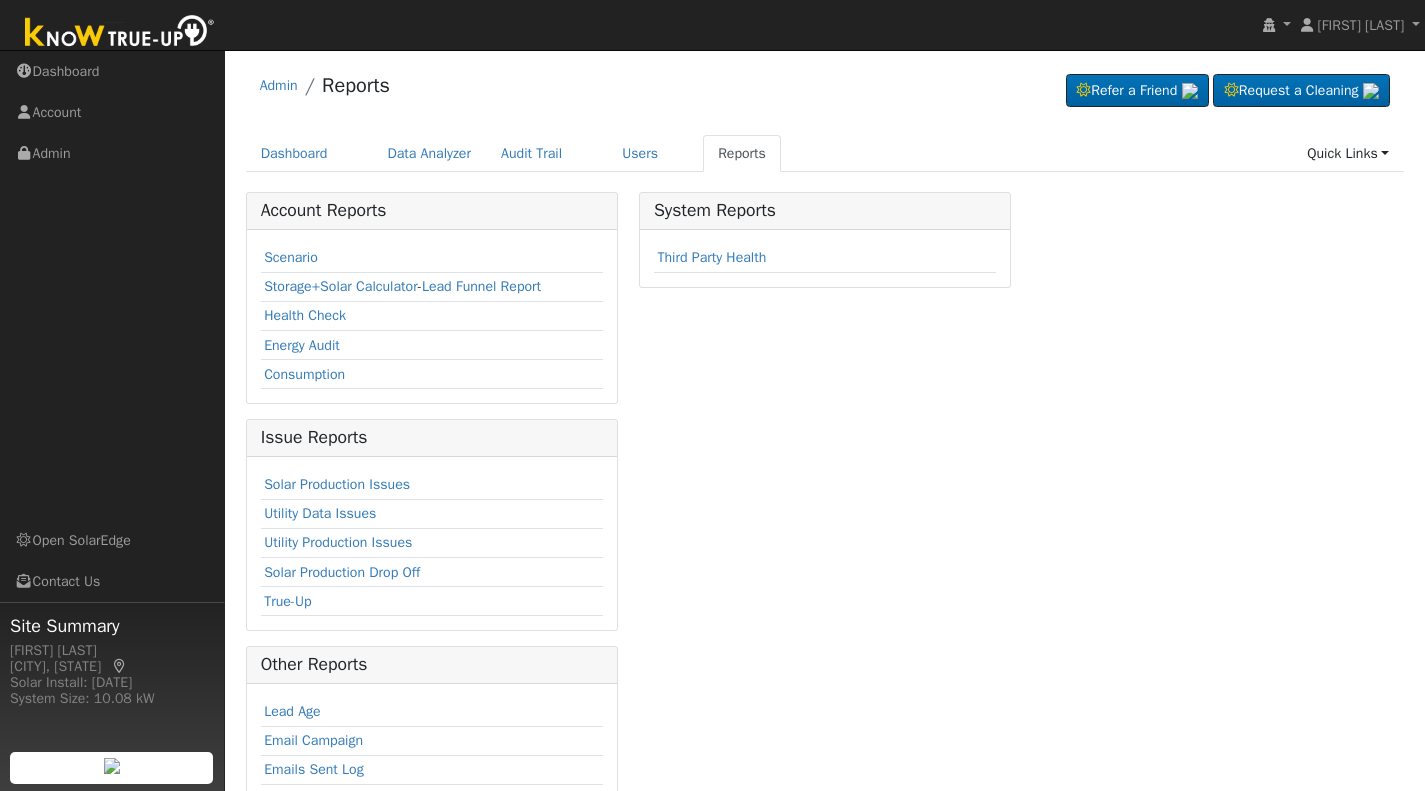 click on "Scenario" at bounding box center [291, 257] 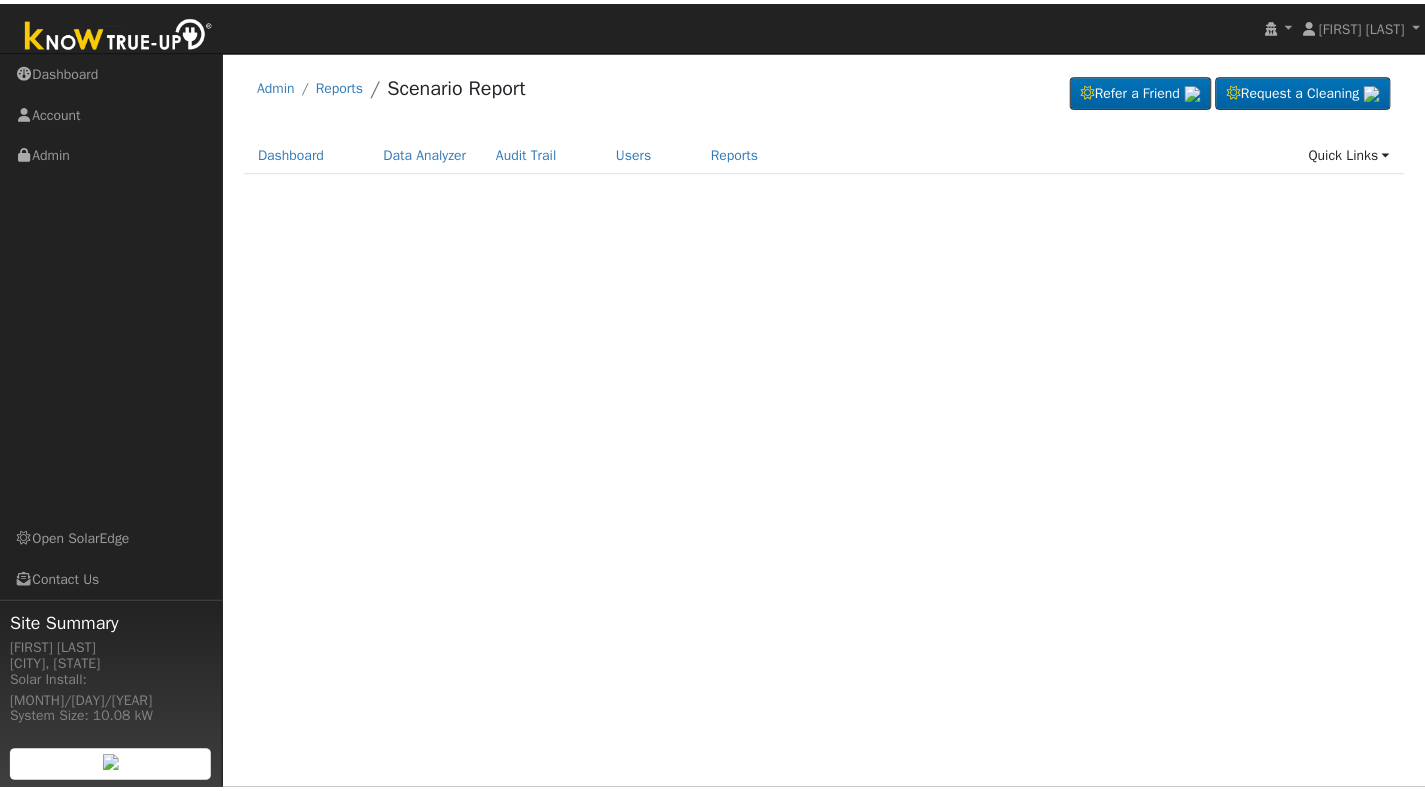scroll, scrollTop: 0, scrollLeft: 0, axis: both 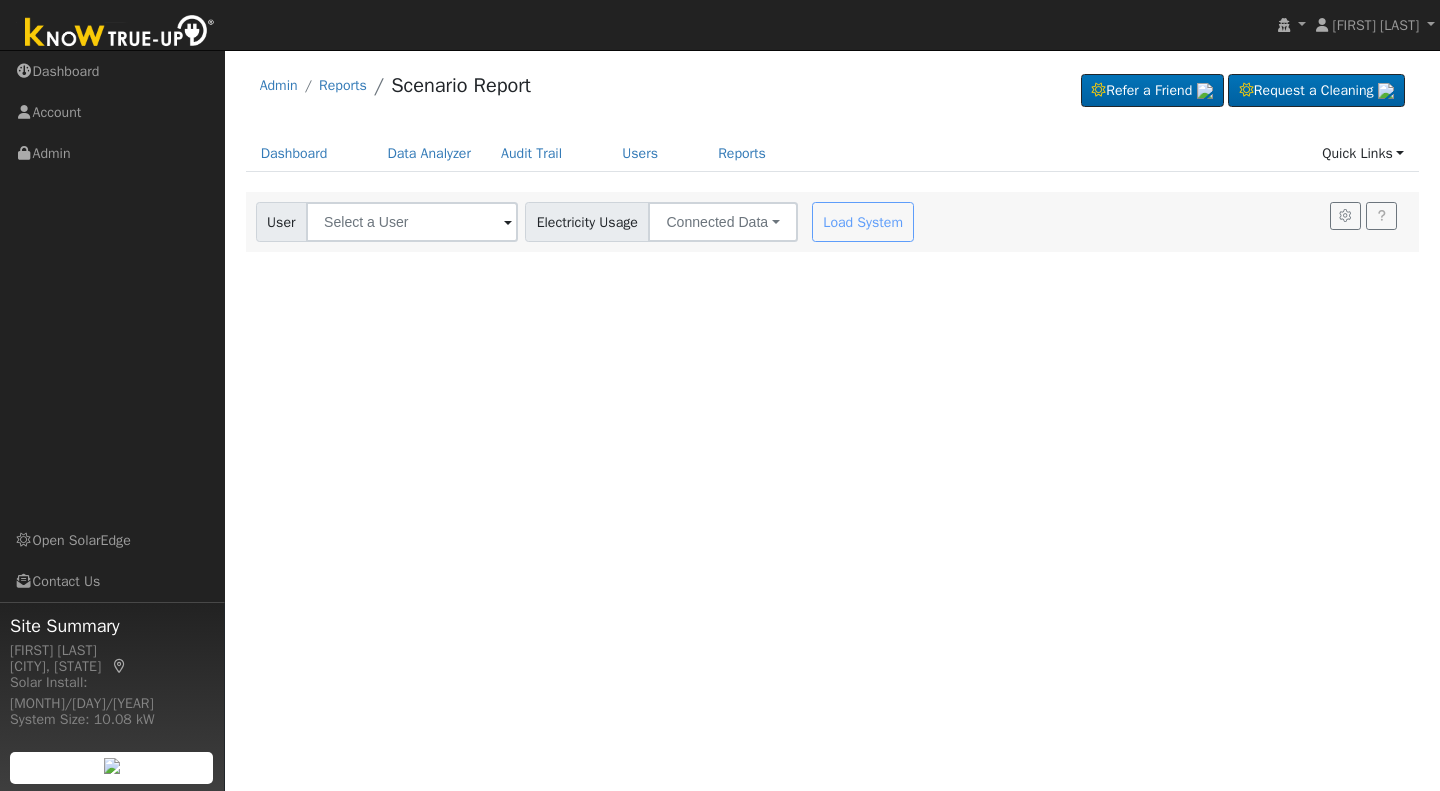 click at bounding box center [508, 223] 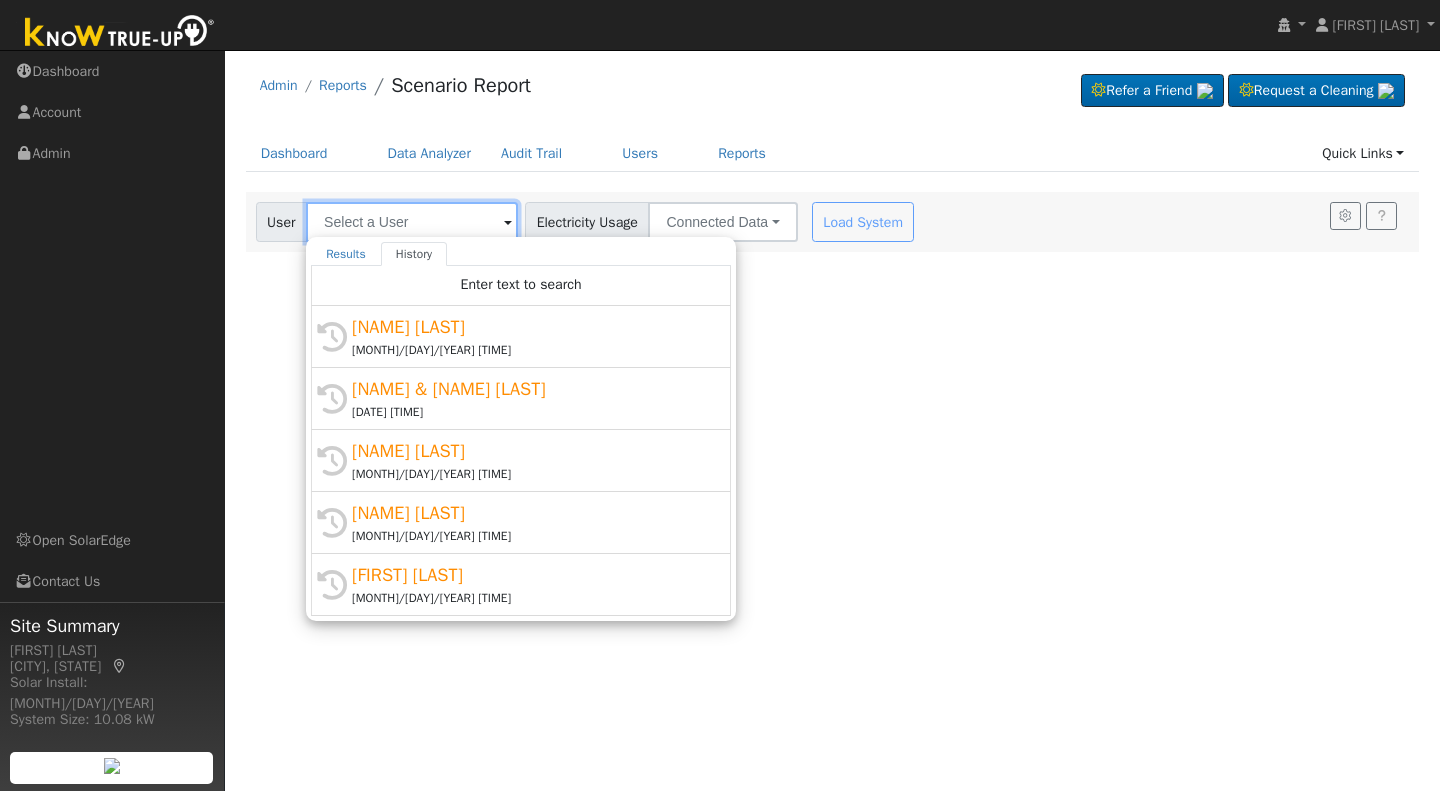 click at bounding box center [412, 222] 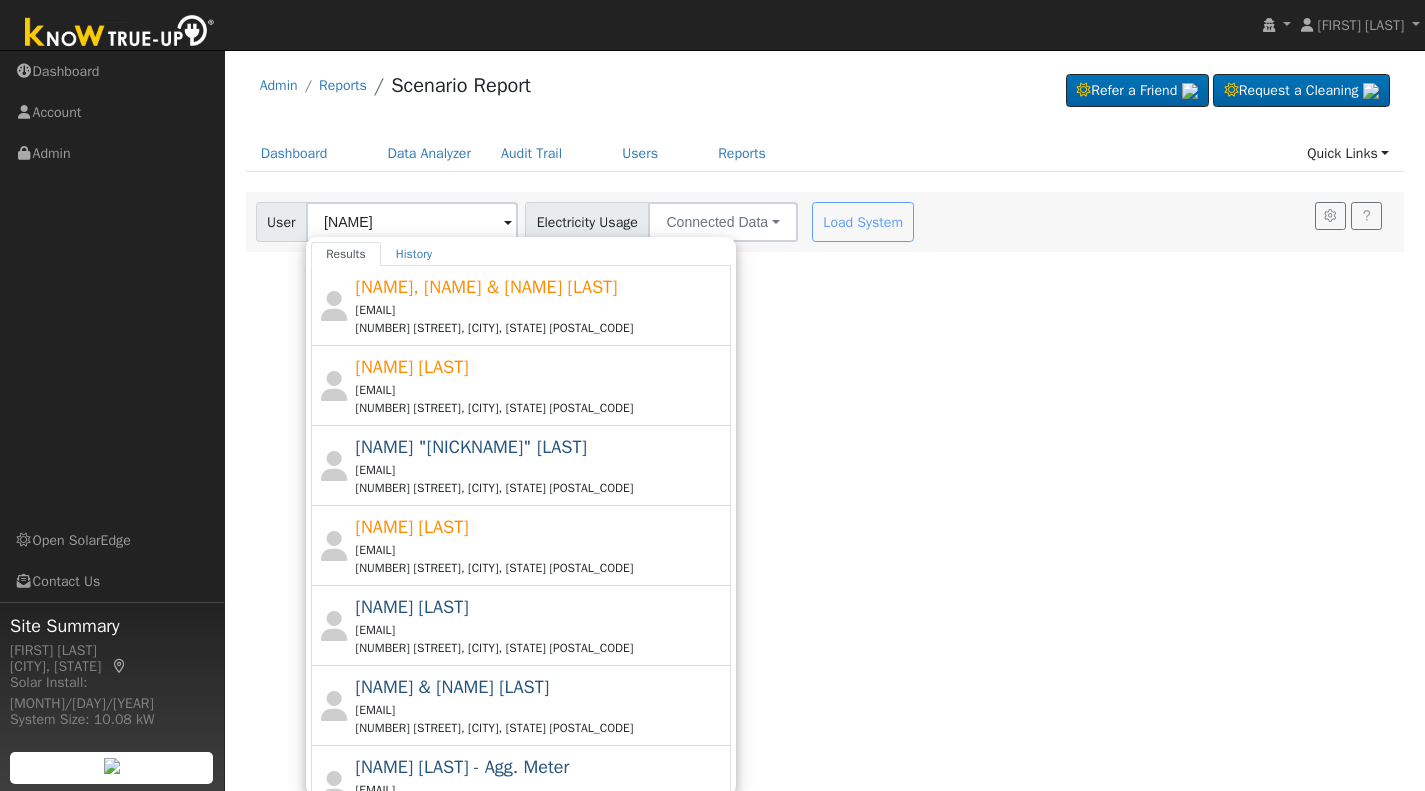 click on "[EMAIL]" at bounding box center [541, 550] 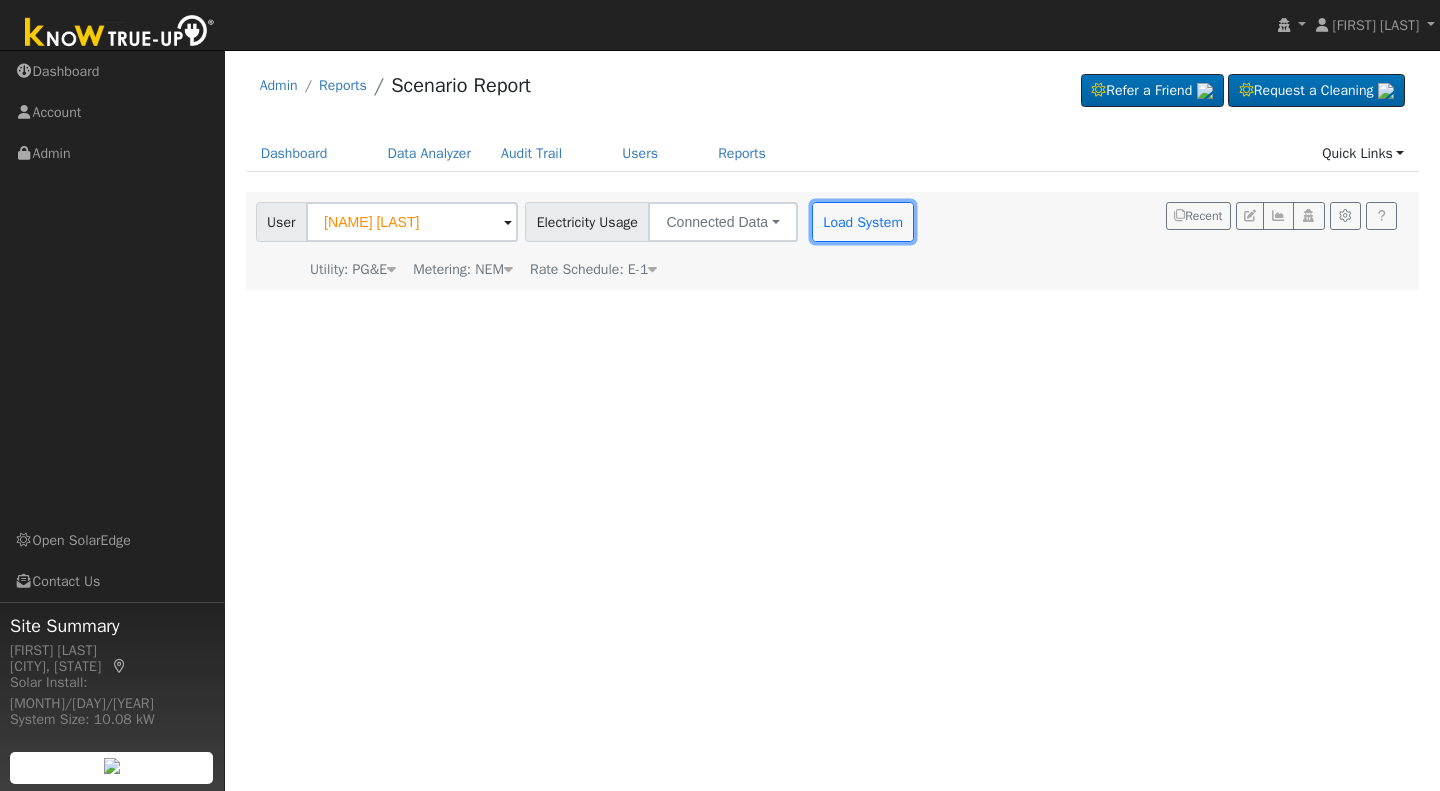 click on "Load System" at bounding box center [863, 222] 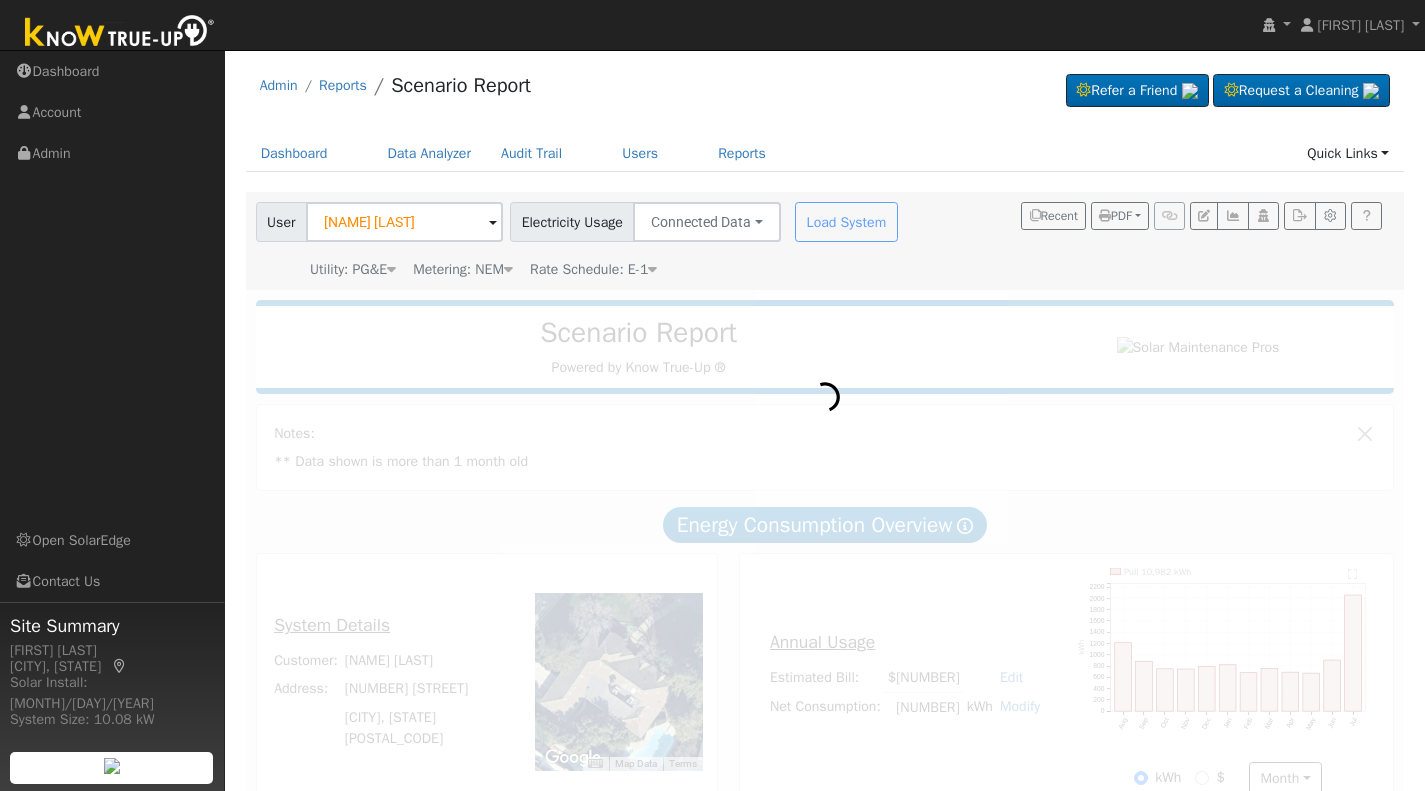 click on "Load System" at bounding box center (849, 222) 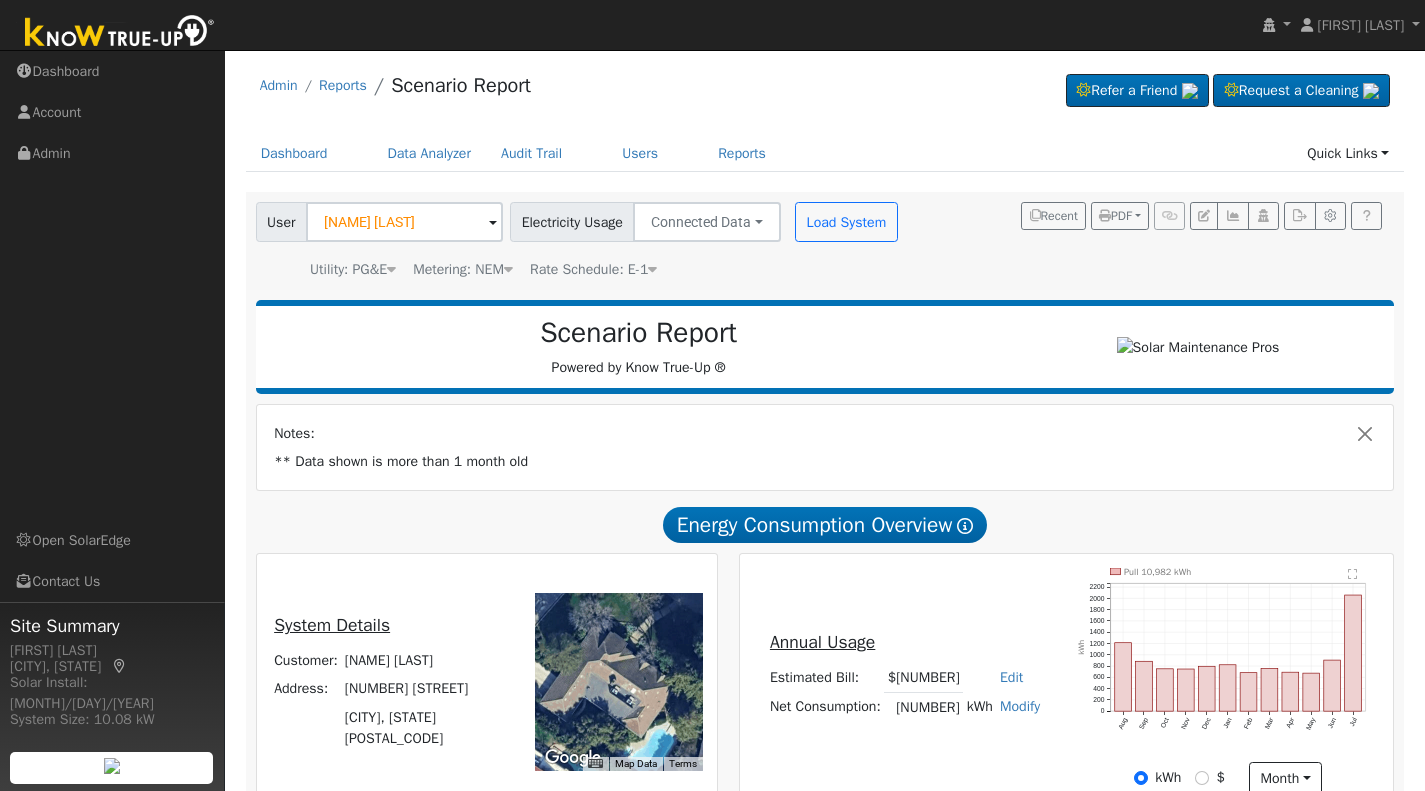 click on "Modify" at bounding box center [1020, 706] 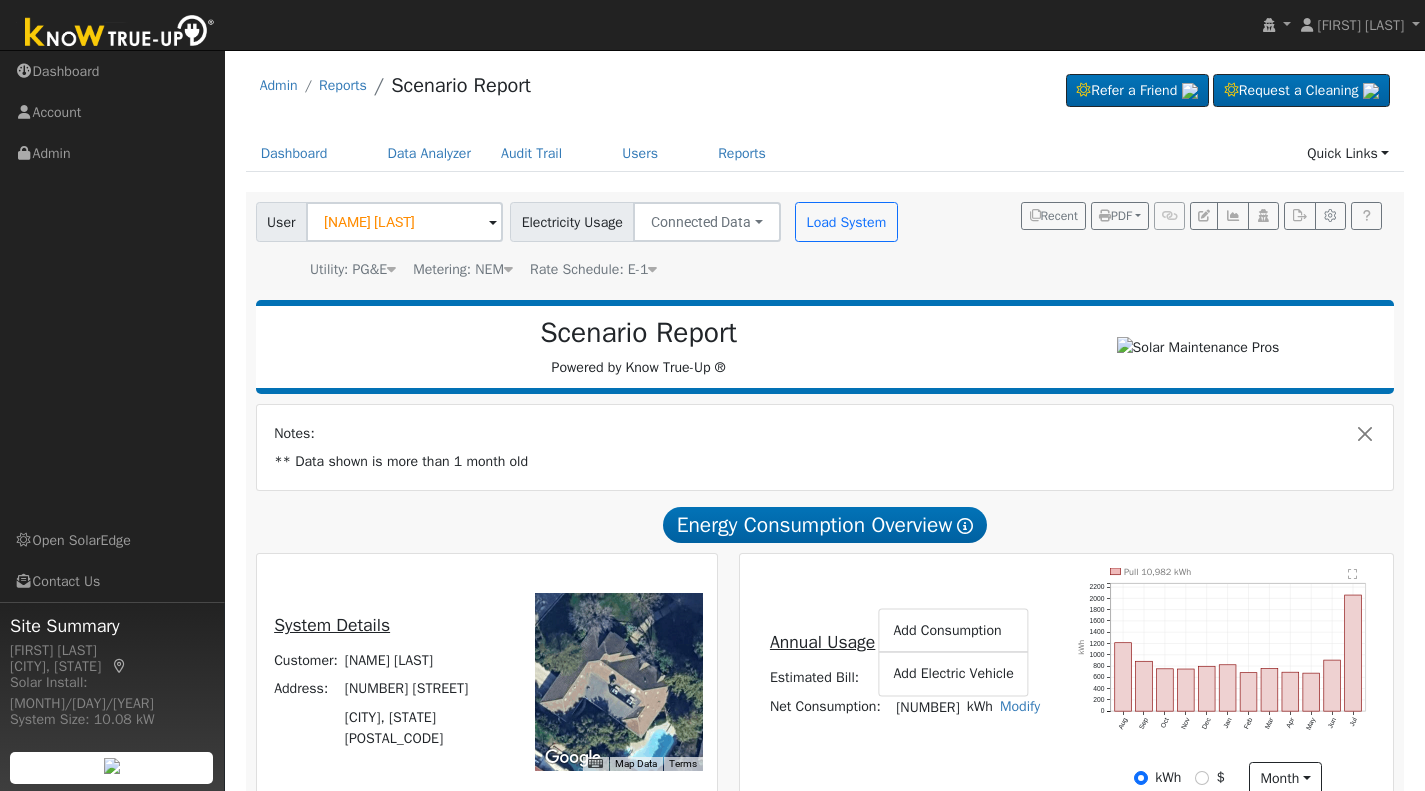 click on "Modify" at bounding box center (1020, 706) 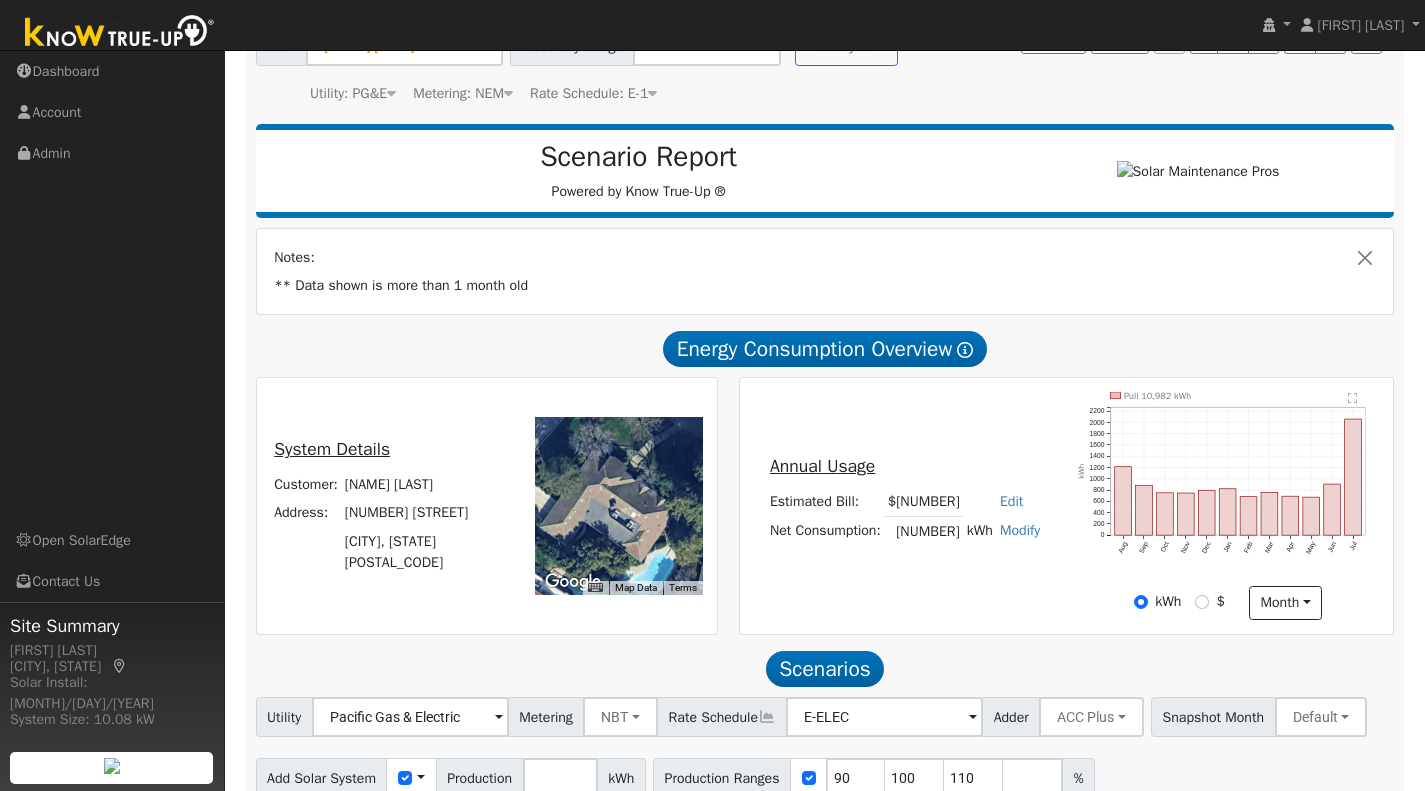scroll, scrollTop: 182, scrollLeft: 0, axis: vertical 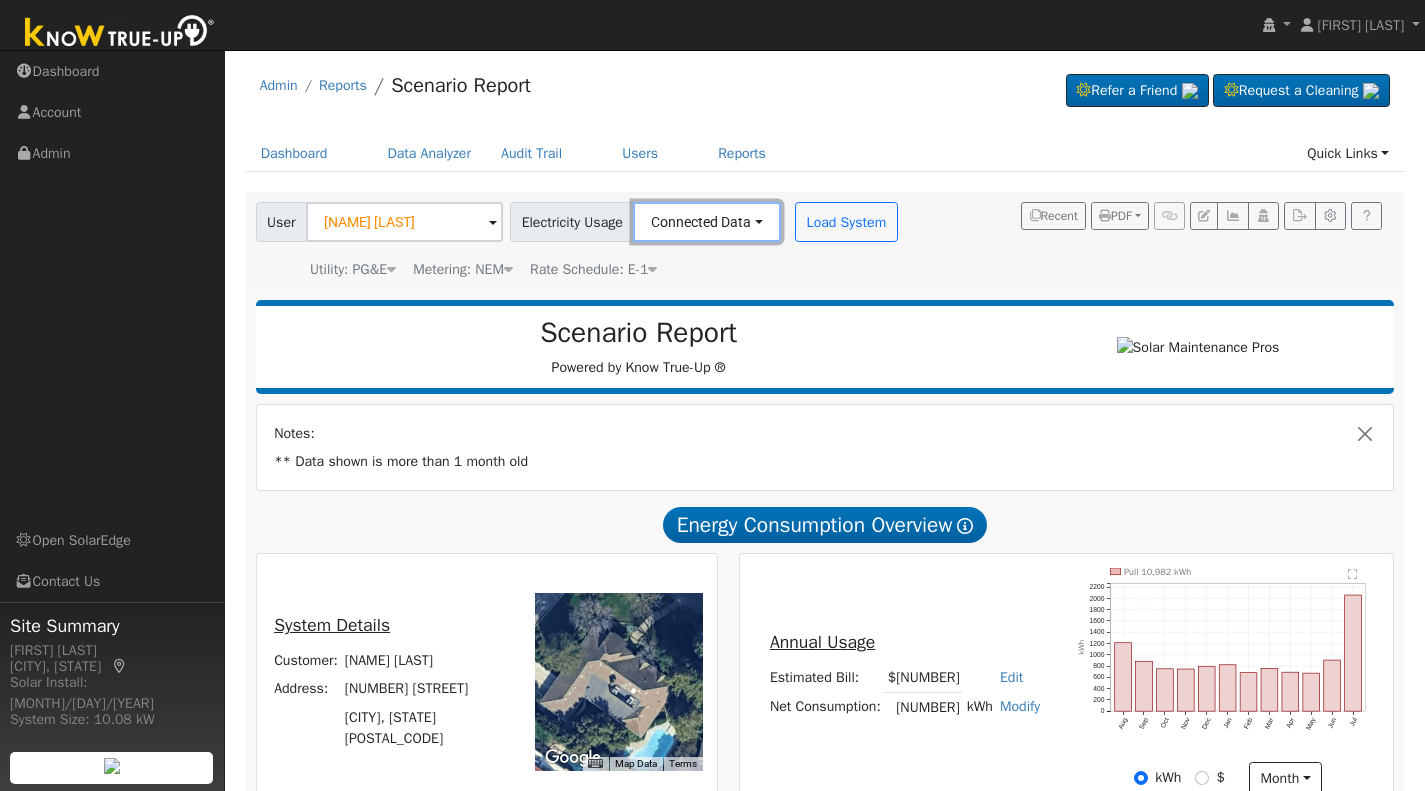 click on "Connected Data" at bounding box center [707, 222] 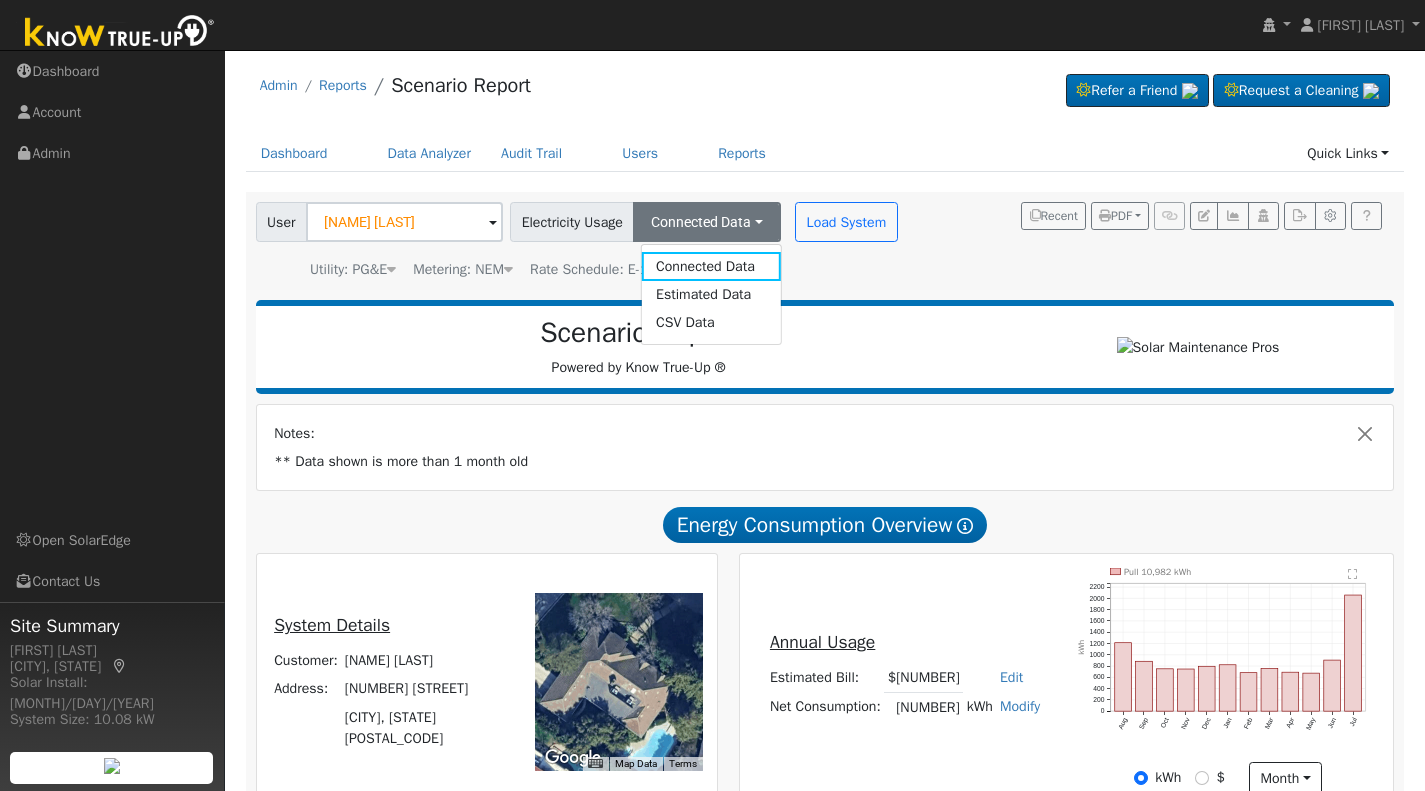 click on "Estimated Data" at bounding box center [711, 295] 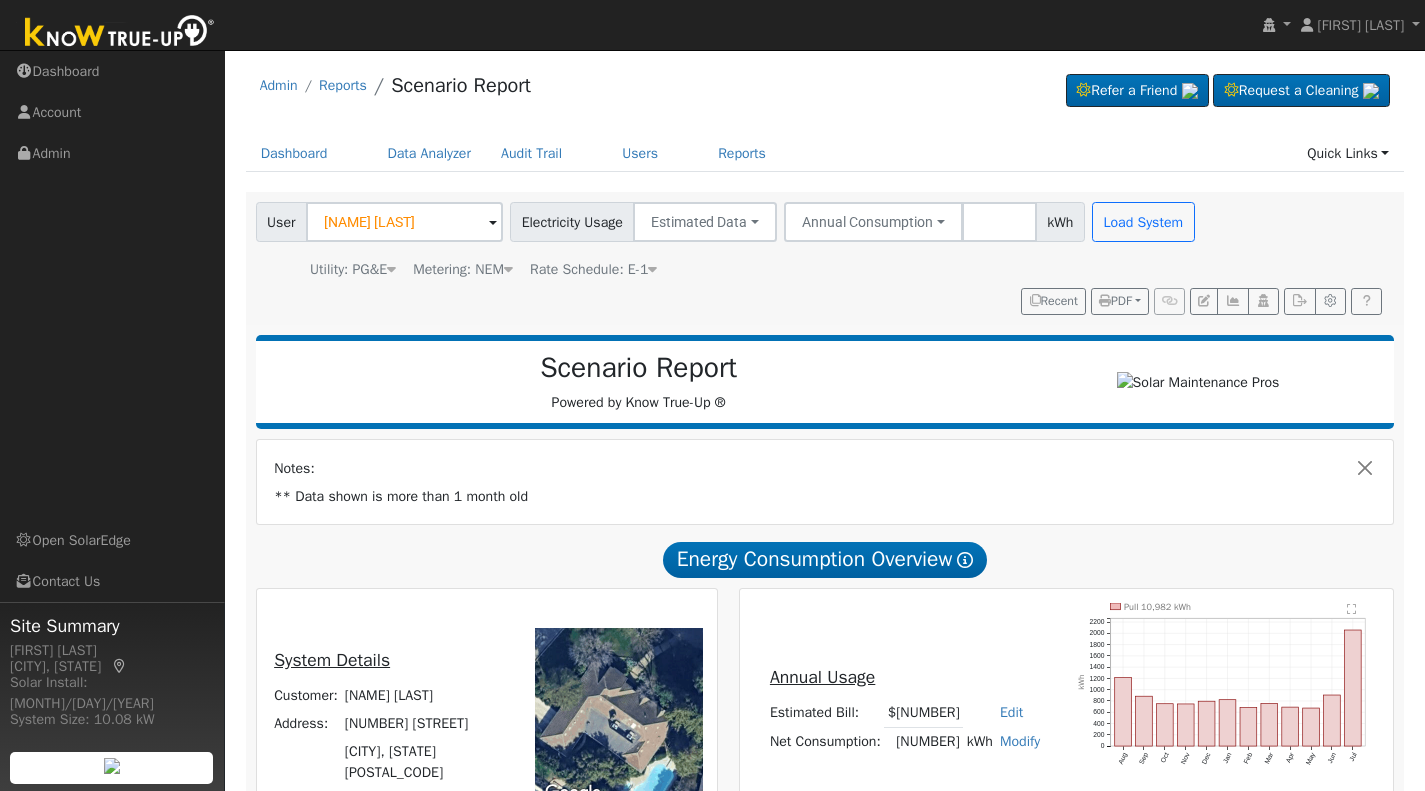 click on "User [NAME] [LAST] Account   Default Account Default Account [NUMBER] [STREET], [CITY], [STATE] [POSTAL_CODE] Primary Account Electricity Usage Estimated Data Connected Data Estimated Data CSV Data Annual Consumption Annual Consumption Monthly Bill [NUMBER]  kWh Load System  Utility: PG&E  Pacific Gas & Electric  Metering: NEM  NEM NEM NBT  Rate Schedule: E-1  E-1  Recent  PDF Print to PDF Selected Scenario All Scenarios Both Email PDF Cancel Send" at bounding box center (821, 255) 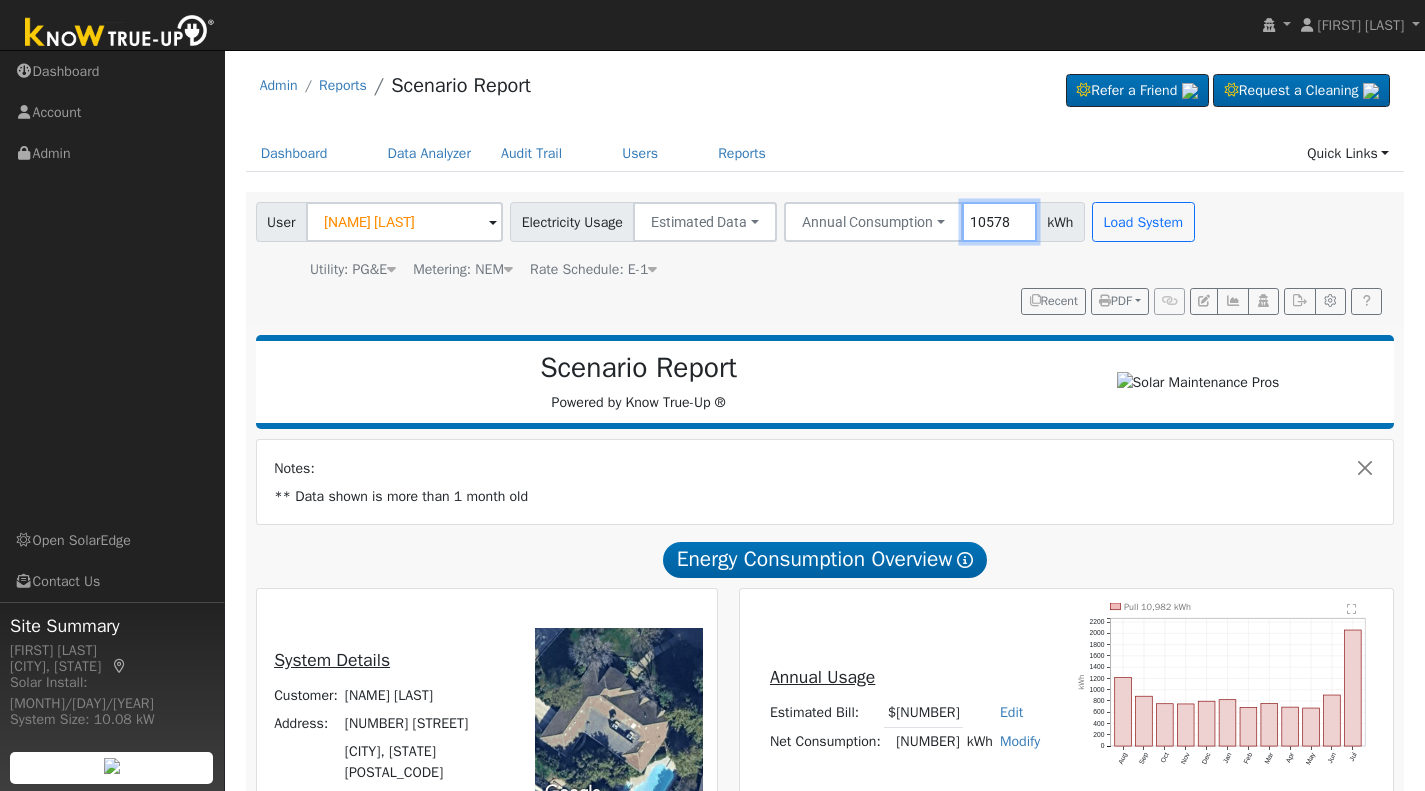 type on "10578" 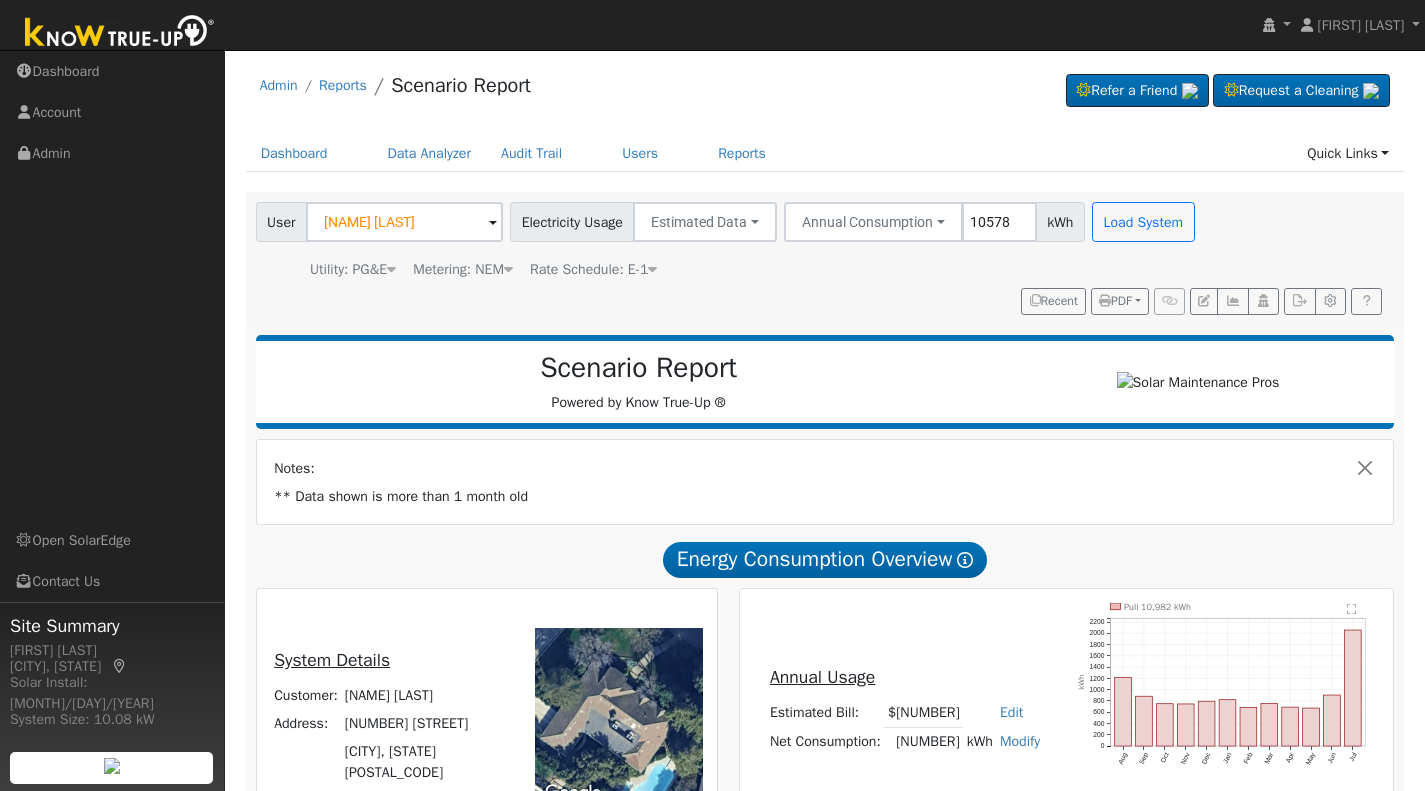click on "Scenario Report  Powered by Know True-Up ®" at bounding box center [639, 382] 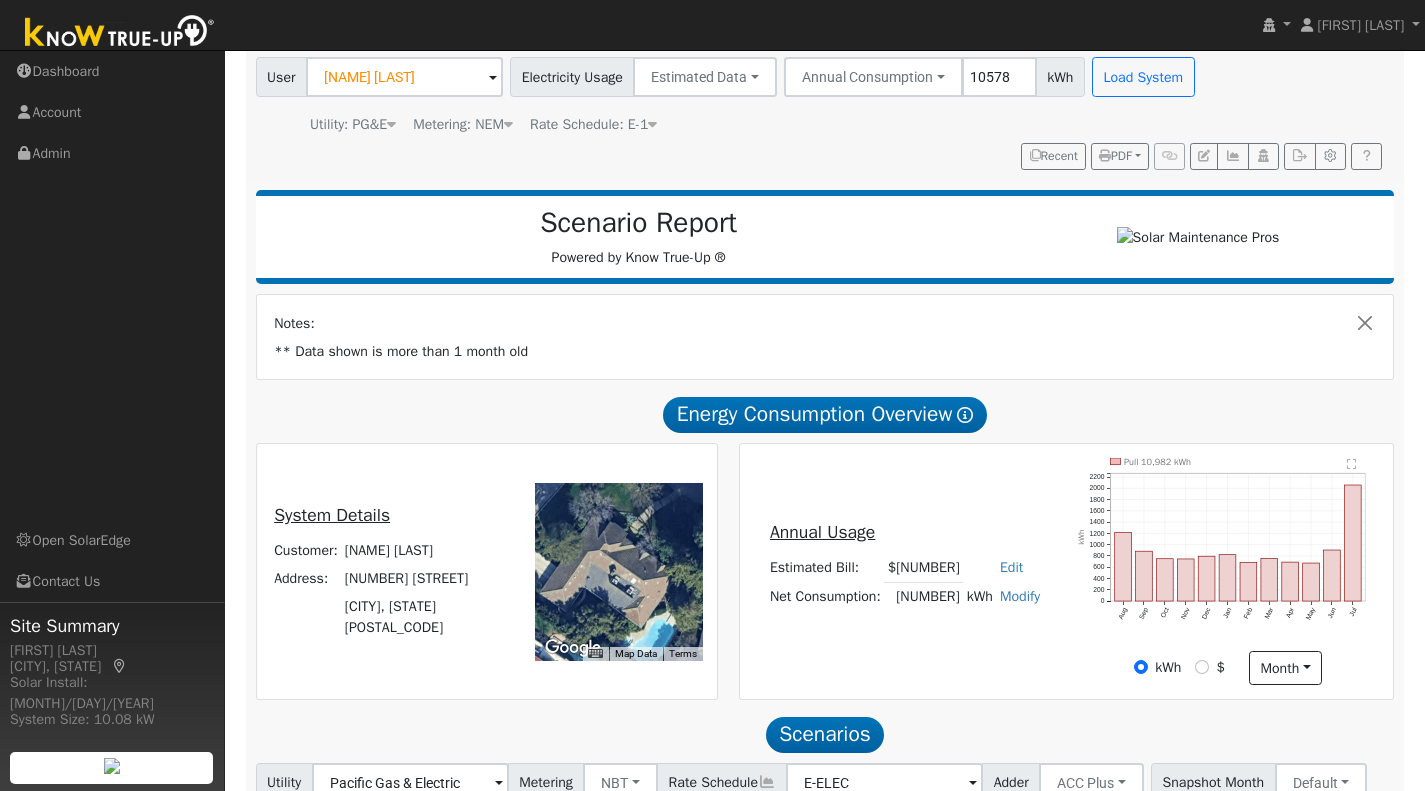 scroll, scrollTop: 145, scrollLeft: 0, axis: vertical 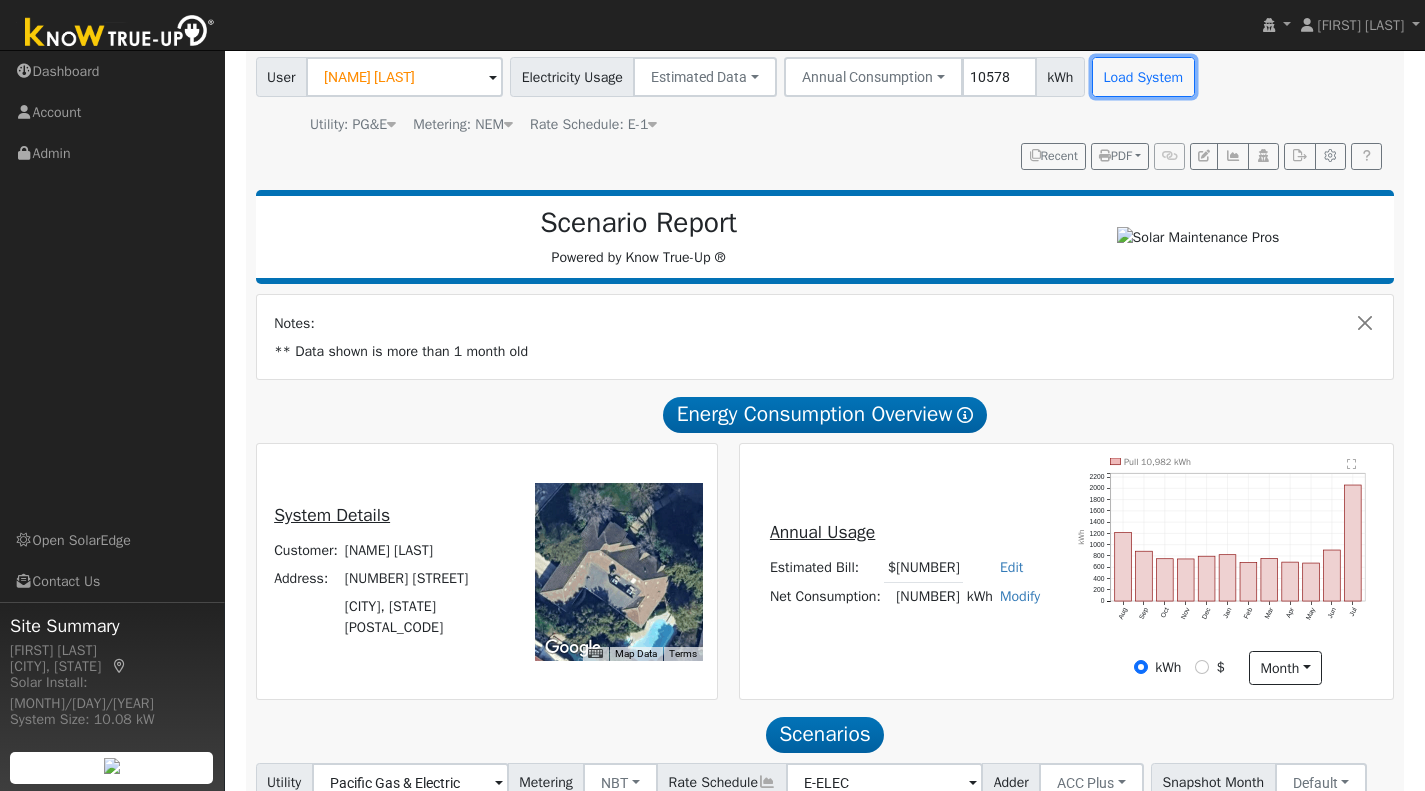 click on "Load System" at bounding box center [1143, 77] 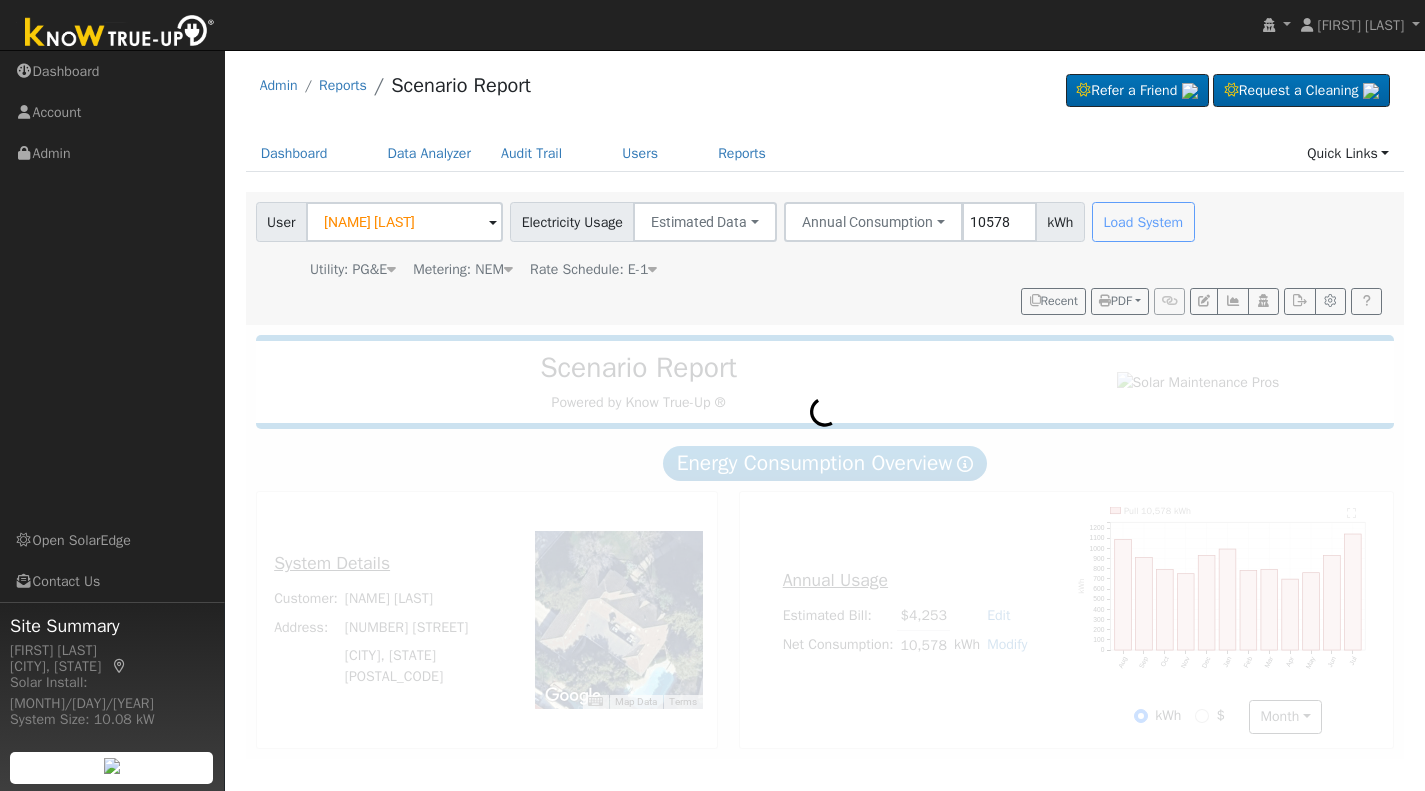 scroll, scrollTop: 0, scrollLeft: 0, axis: both 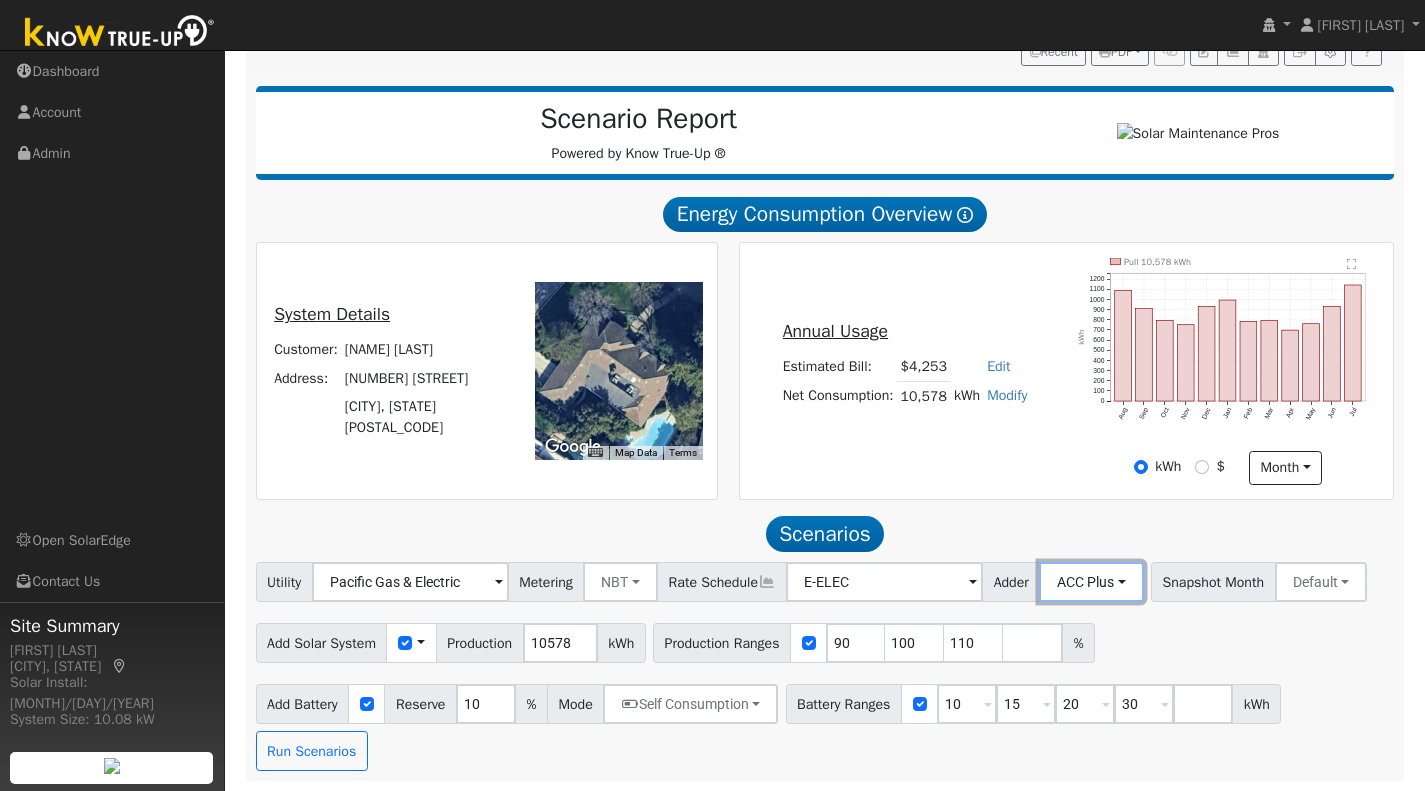 click on "ACC Plus" at bounding box center (1091, 582) 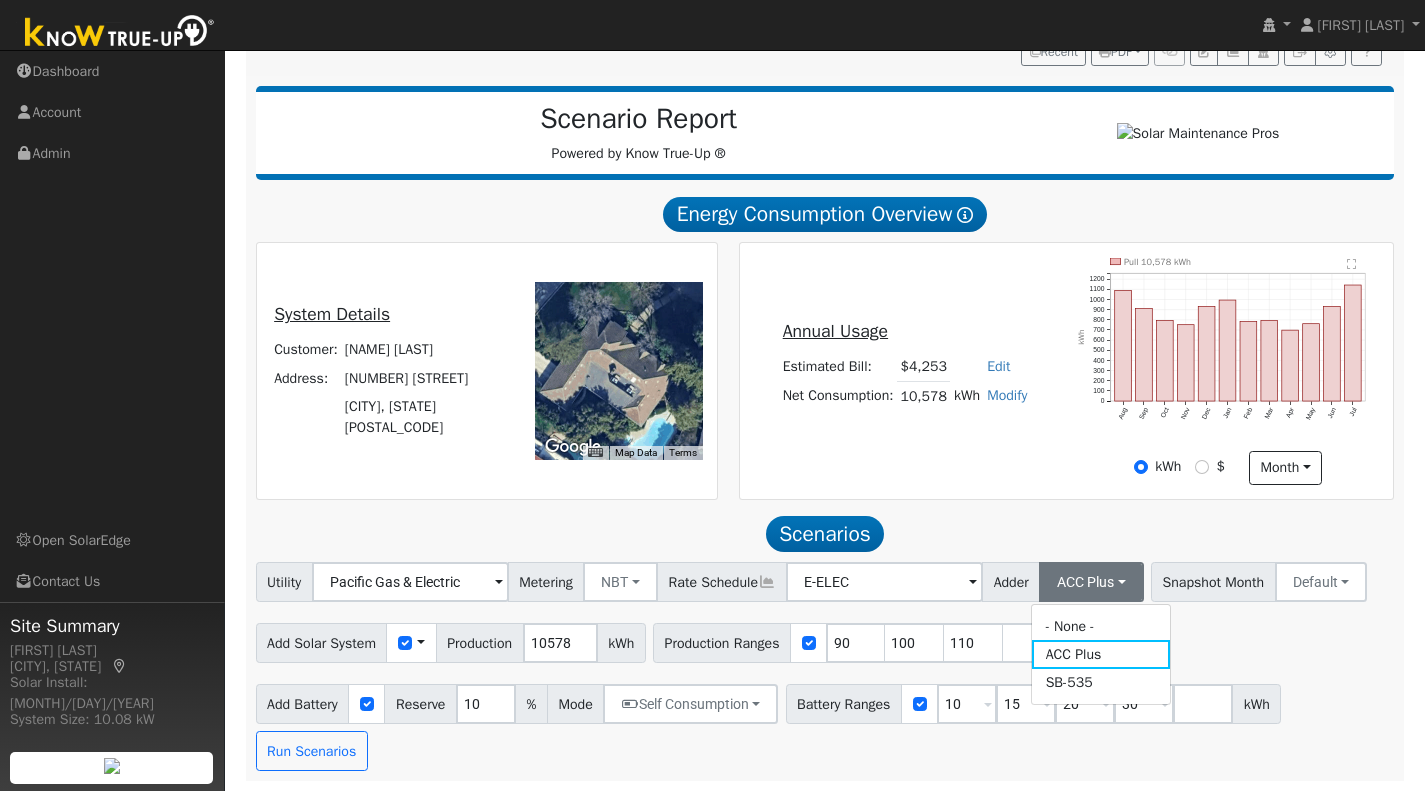 click on "SB-535" at bounding box center [1101, 683] 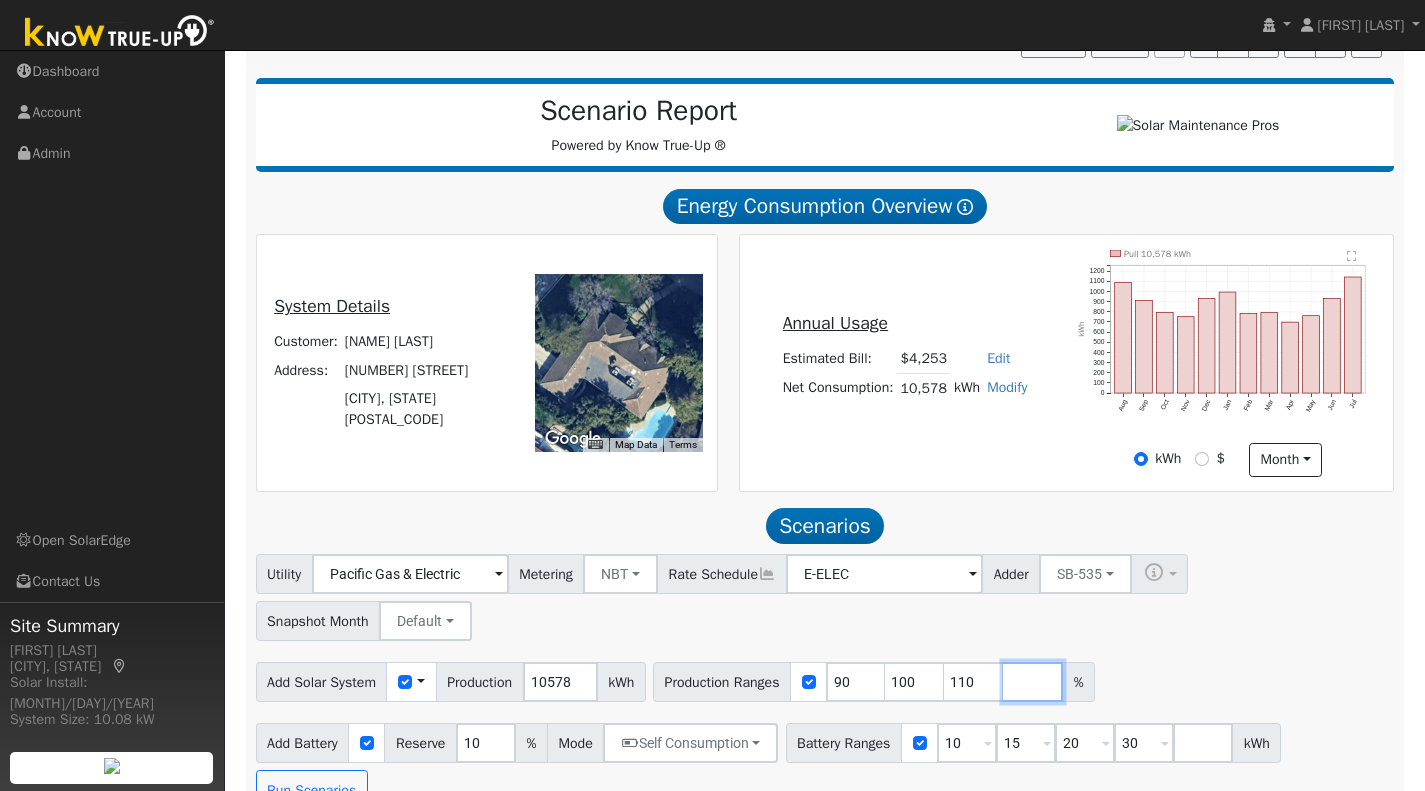 click at bounding box center [1033, 682] 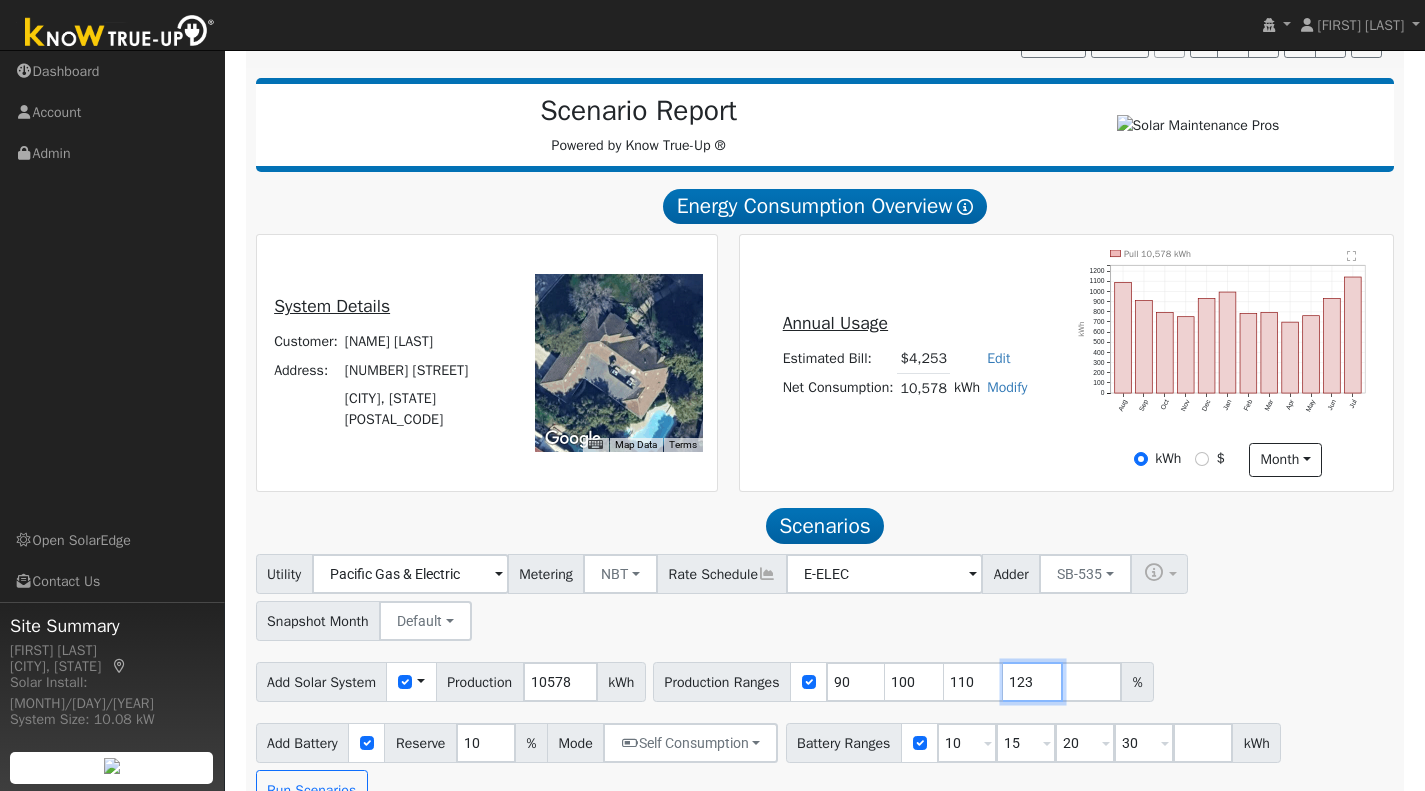 scroll, scrollTop: 304, scrollLeft: 0, axis: vertical 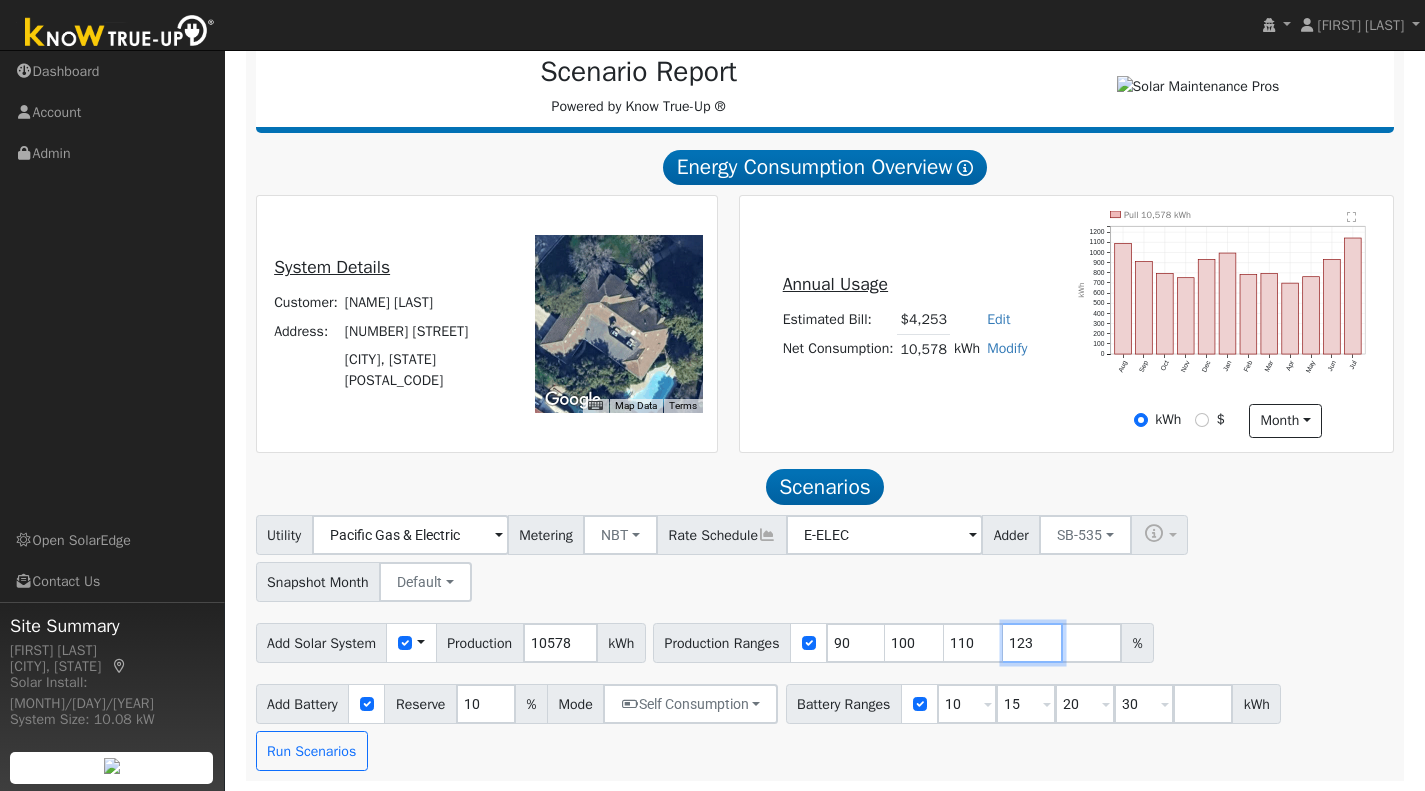 type on "123" 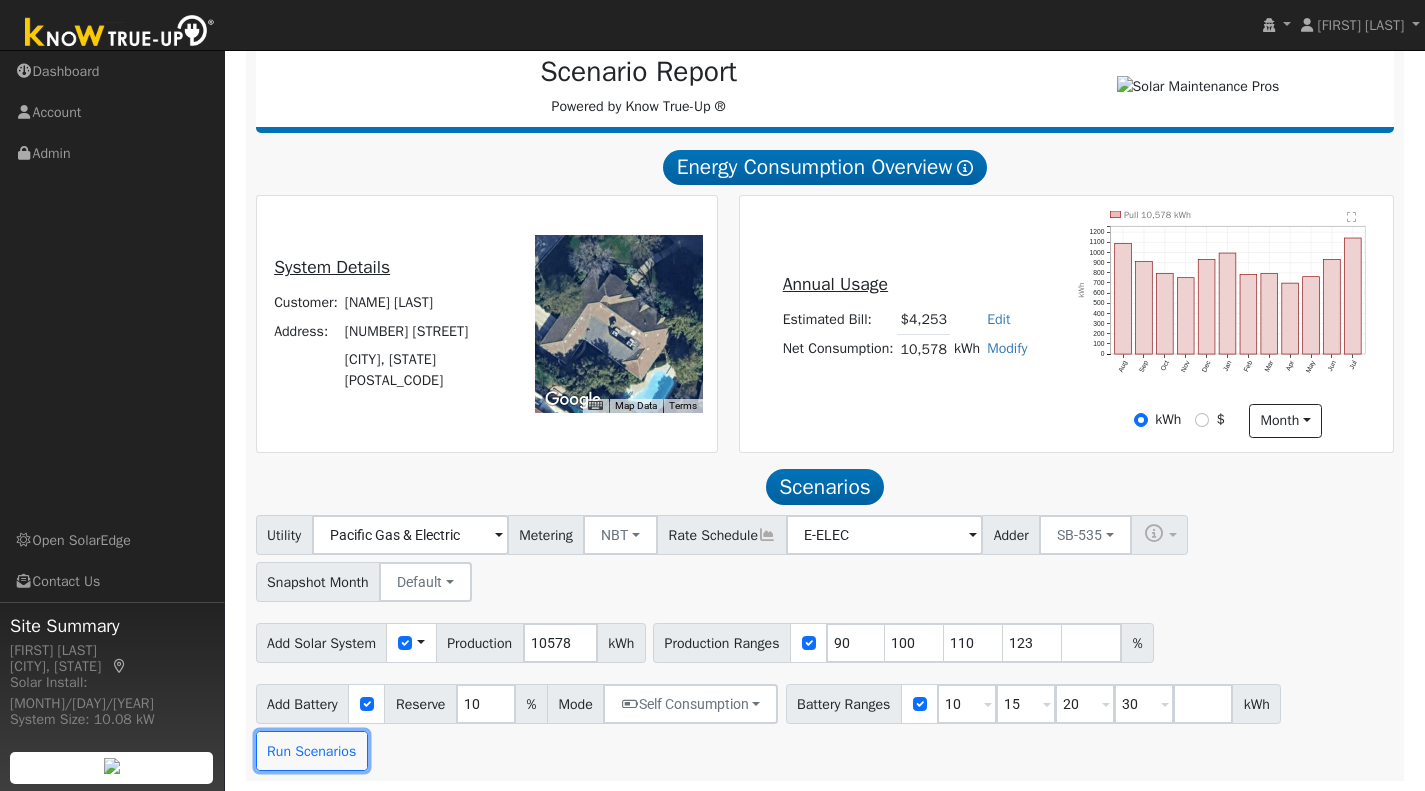 click on "Run Scenarios" at bounding box center [312, 751] 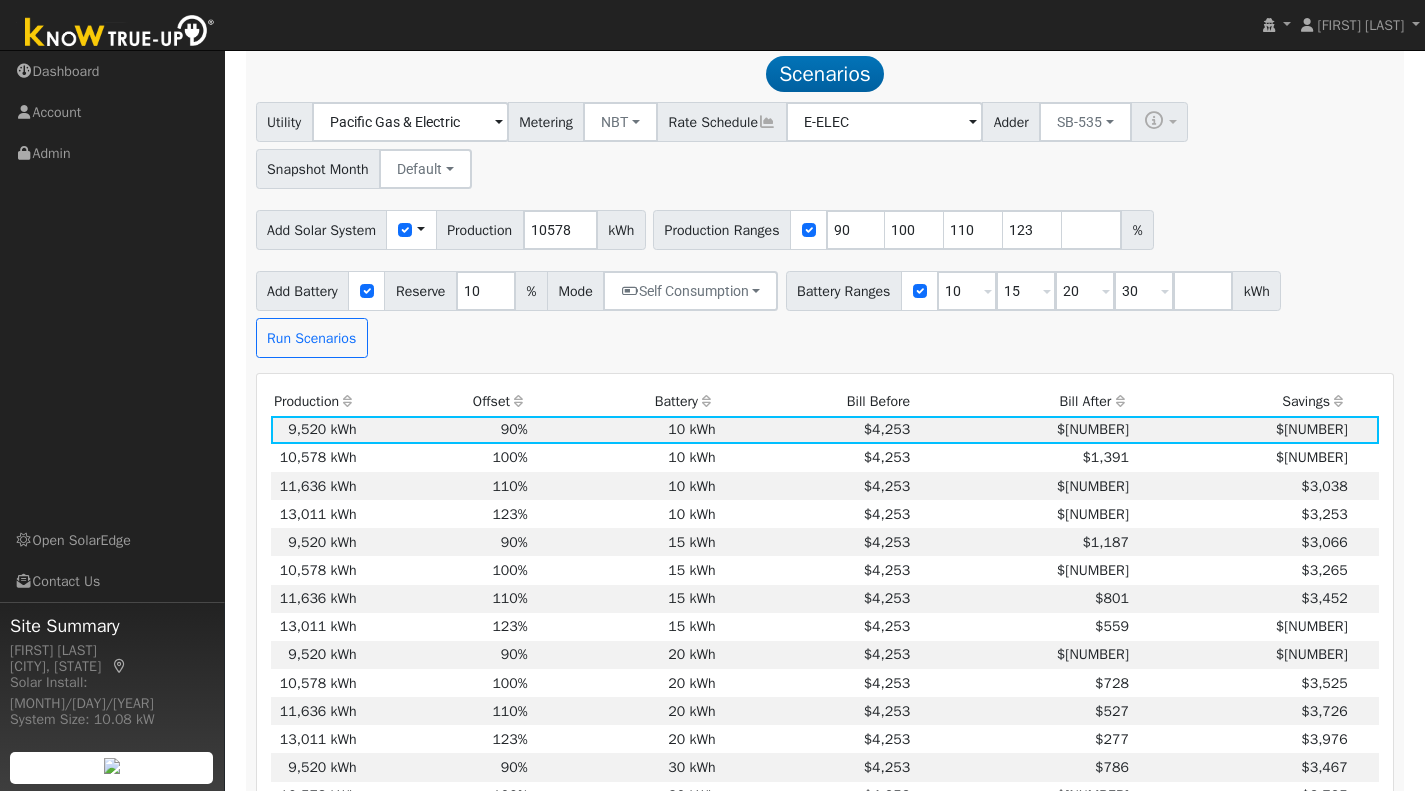scroll, scrollTop: 711, scrollLeft: 0, axis: vertical 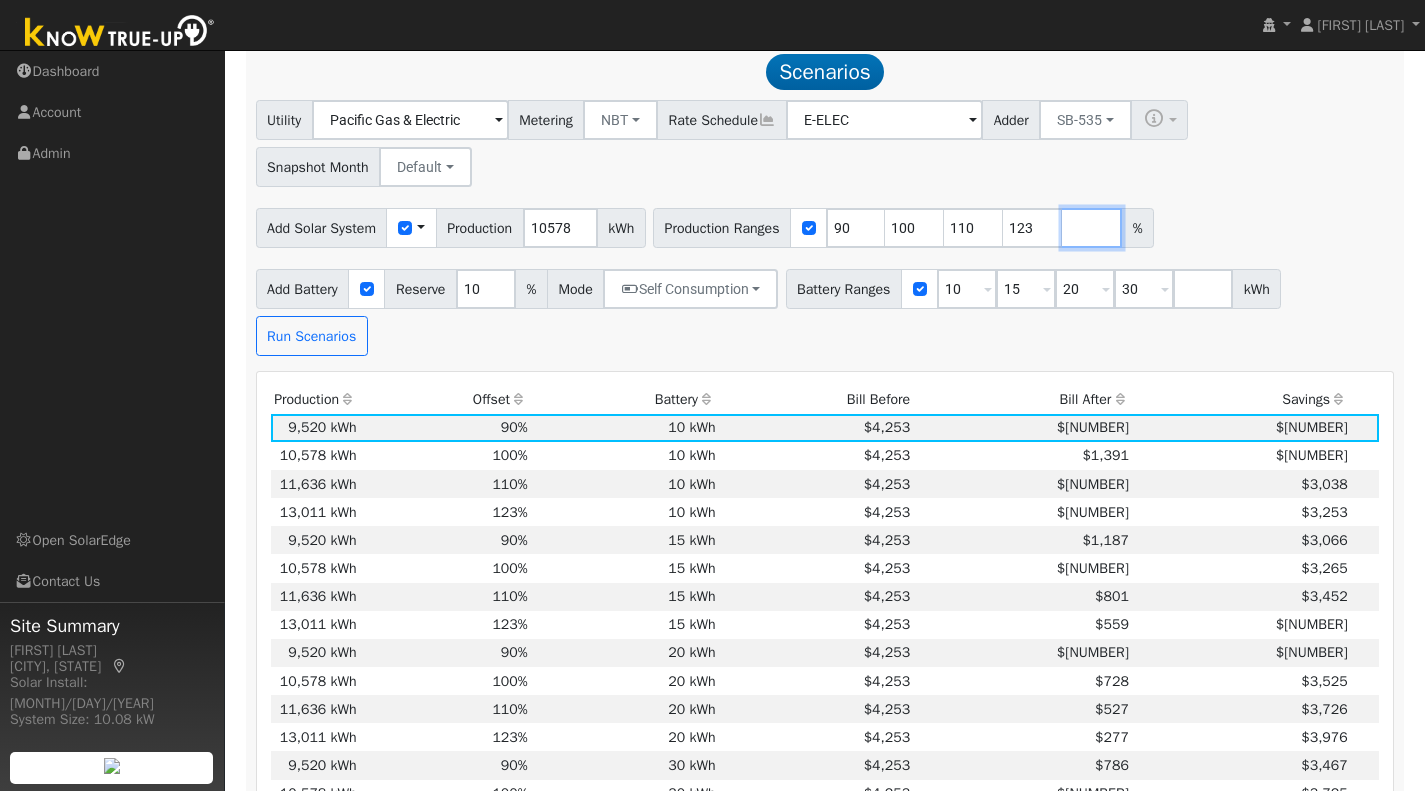 click at bounding box center [1092, 228] 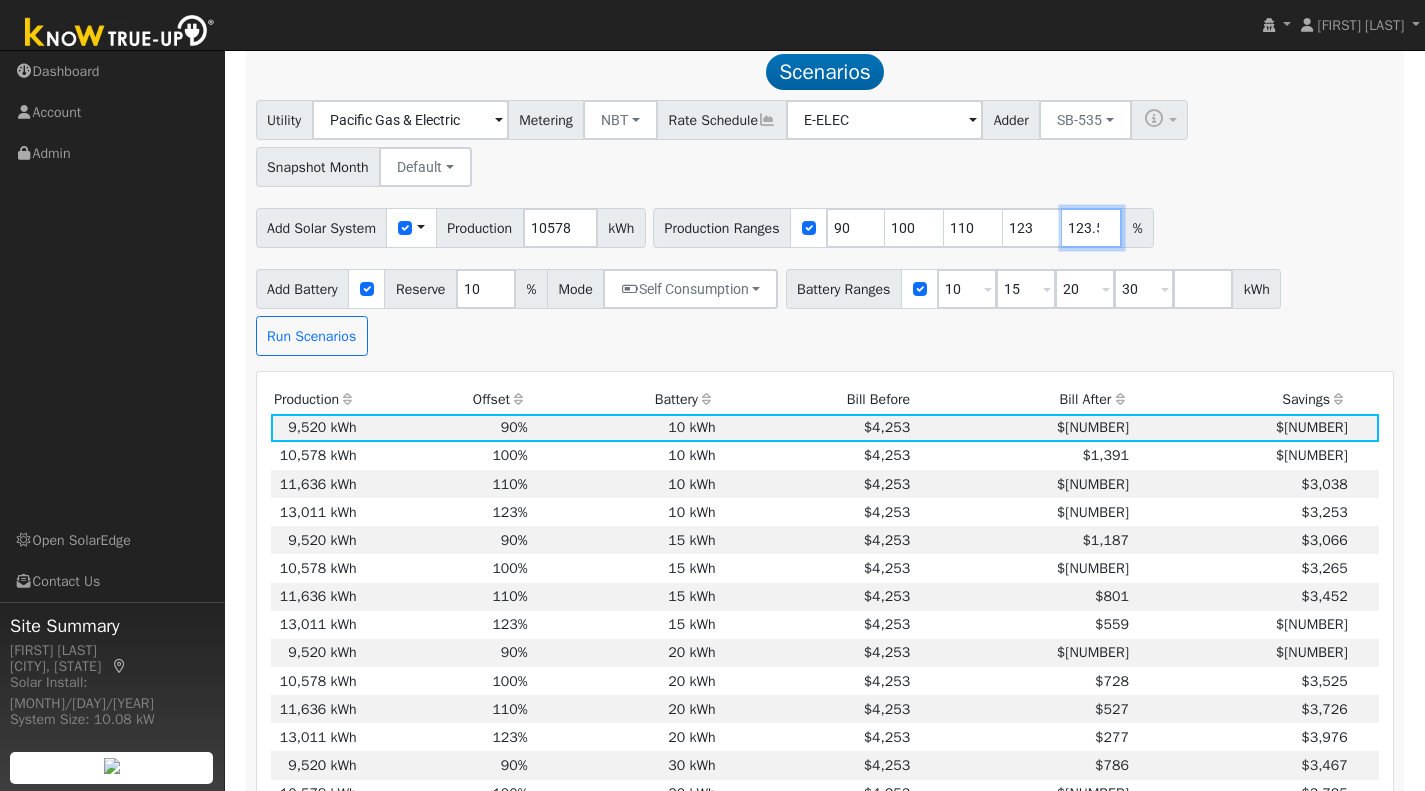 scroll, scrollTop: 0, scrollLeft: 4, axis: horizontal 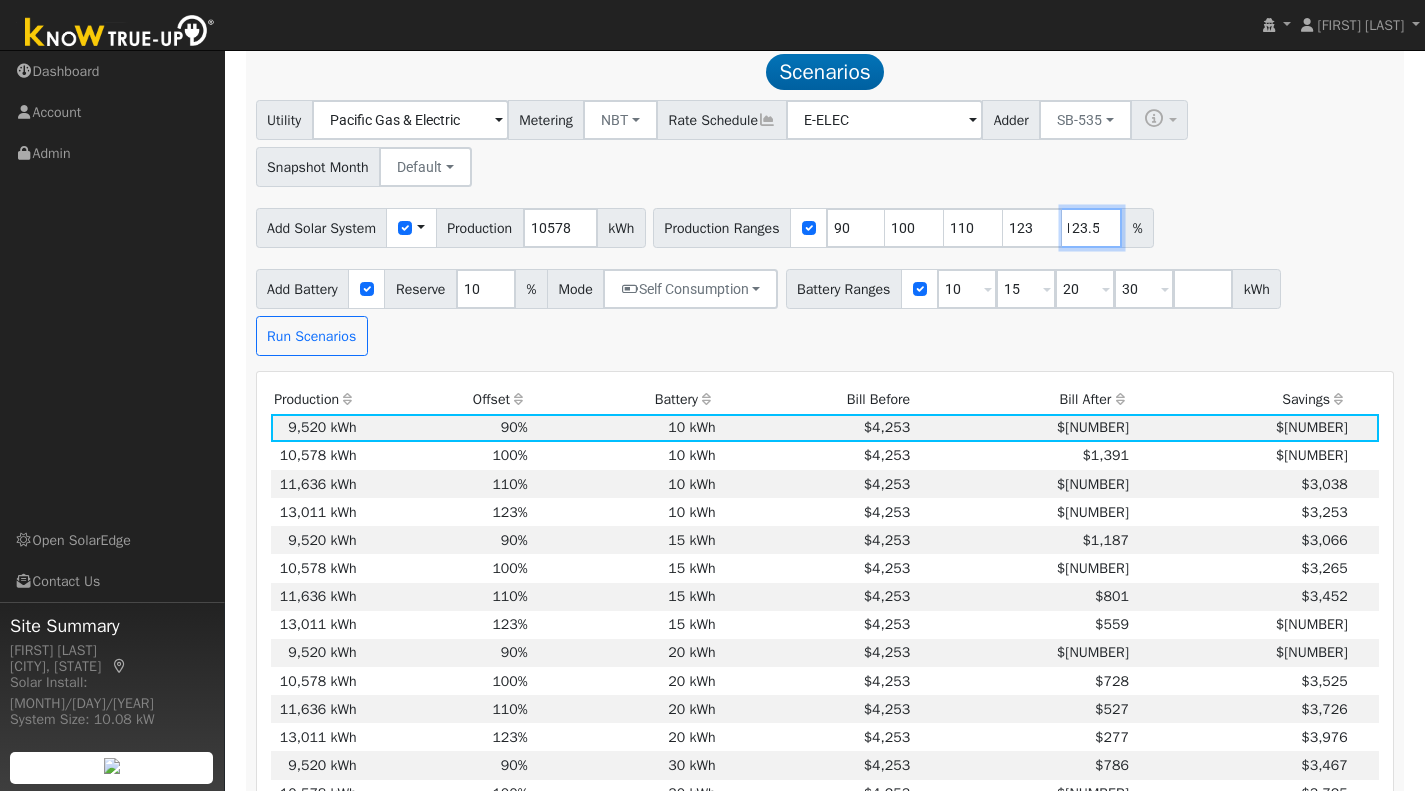 type on "123.5" 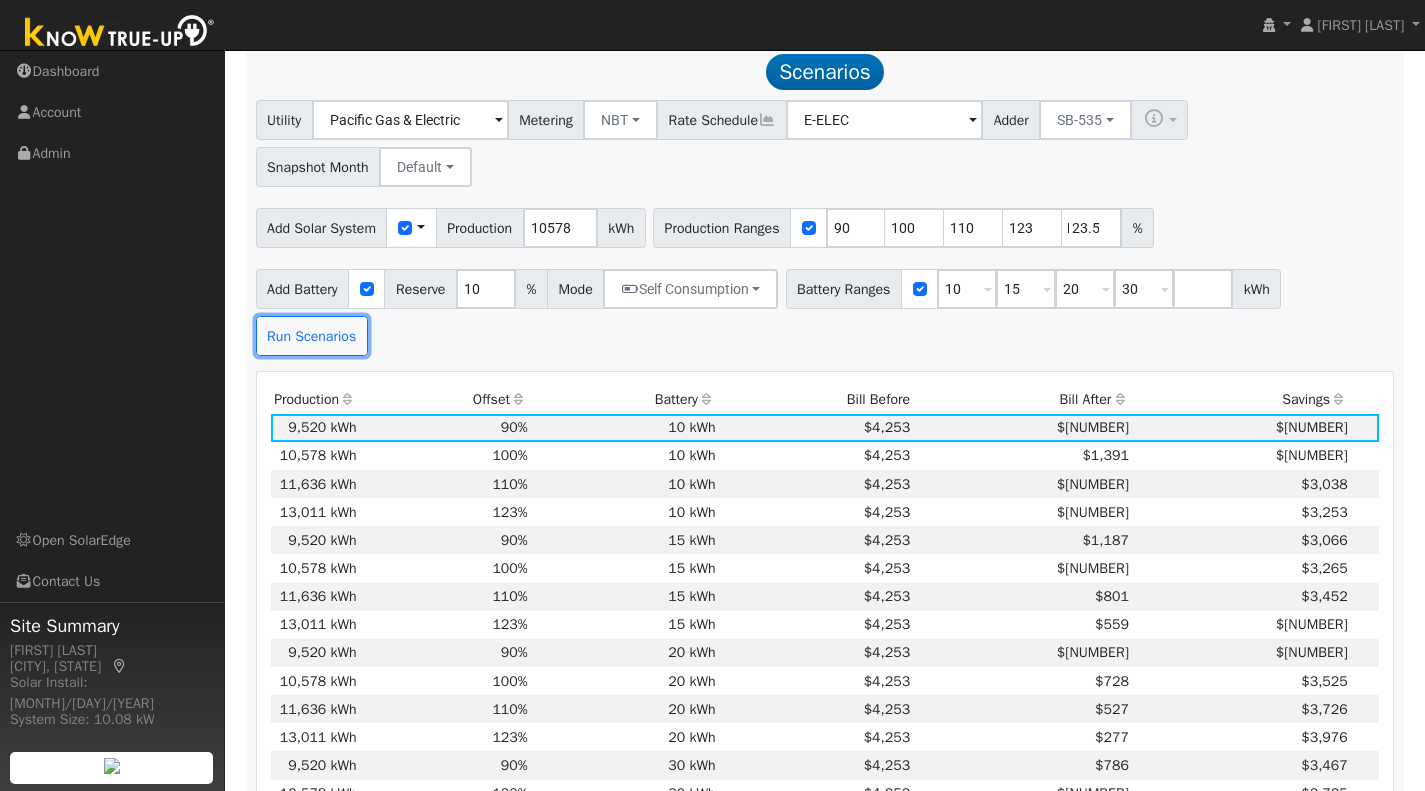 click on "Run Scenarios" at bounding box center [312, 336] 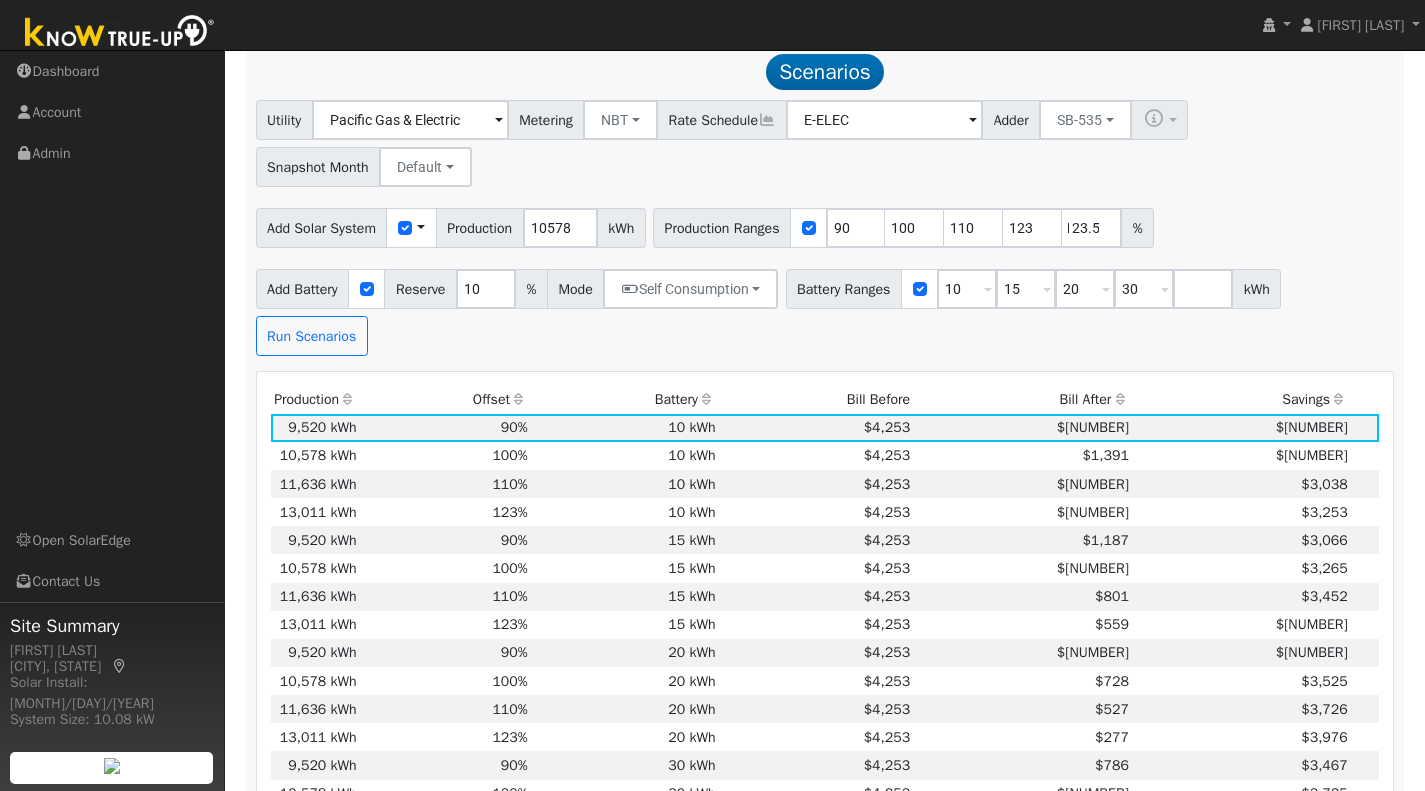 scroll, scrollTop: 0, scrollLeft: 0, axis: both 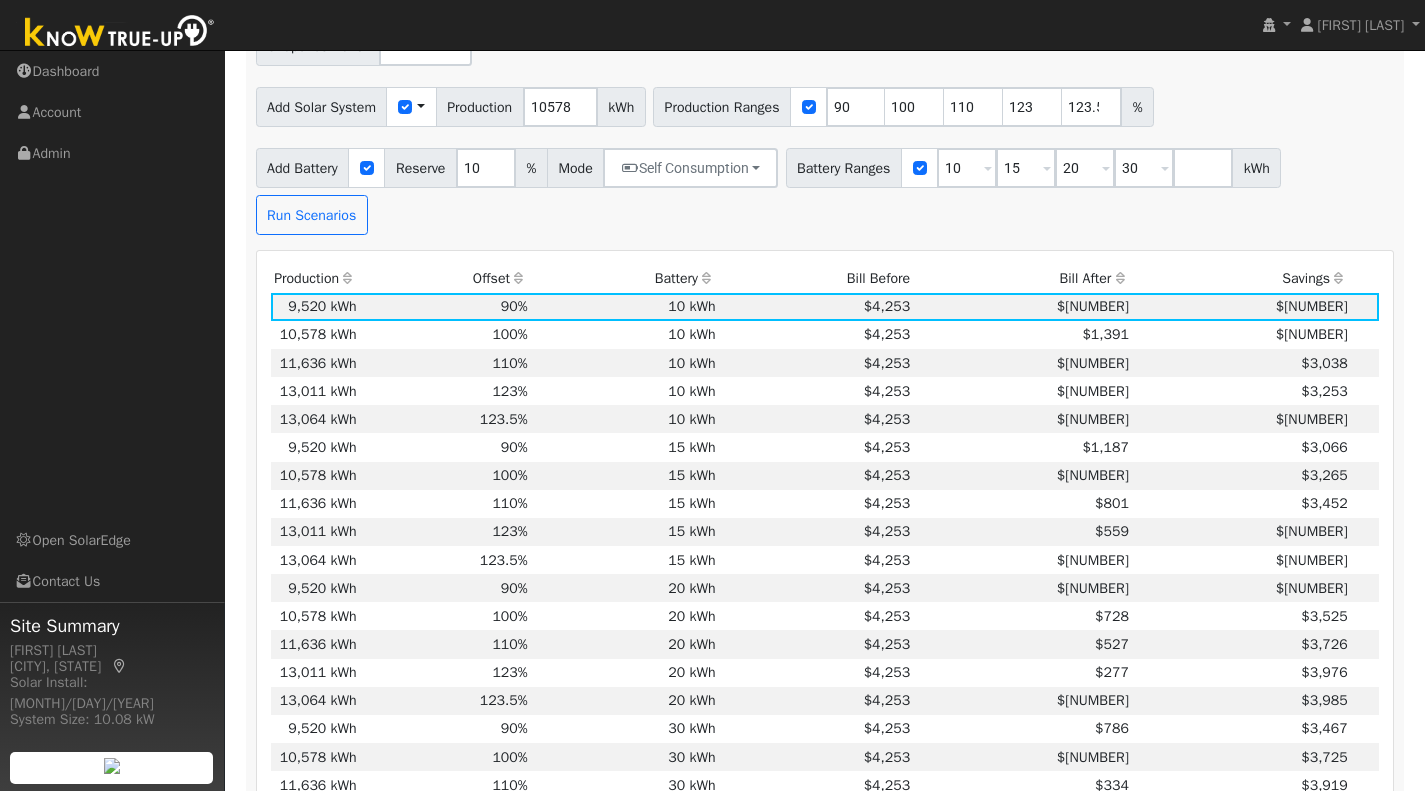 click on "20 kWh" at bounding box center [625, 701] 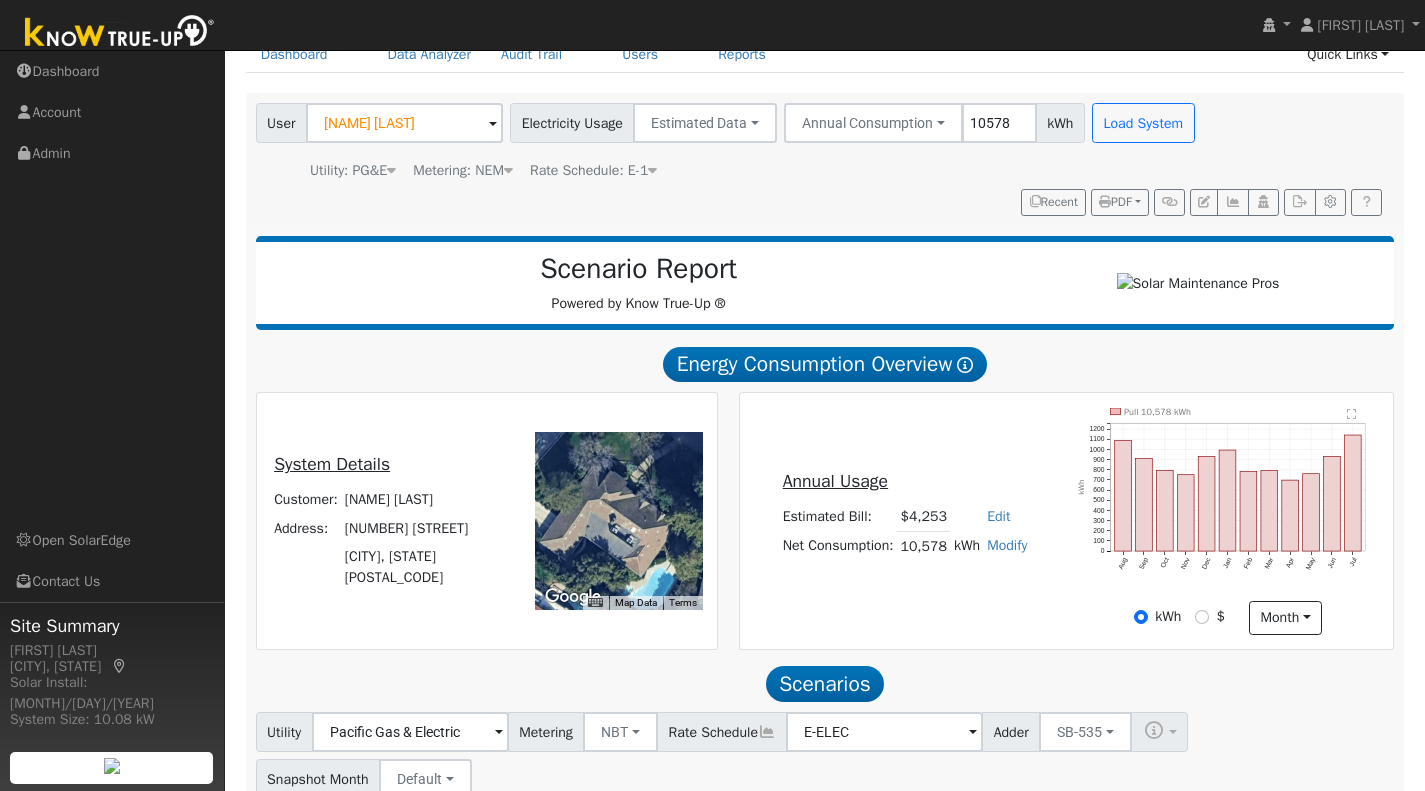 scroll, scrollTop: 0, scrollLeft: 0, axis: both 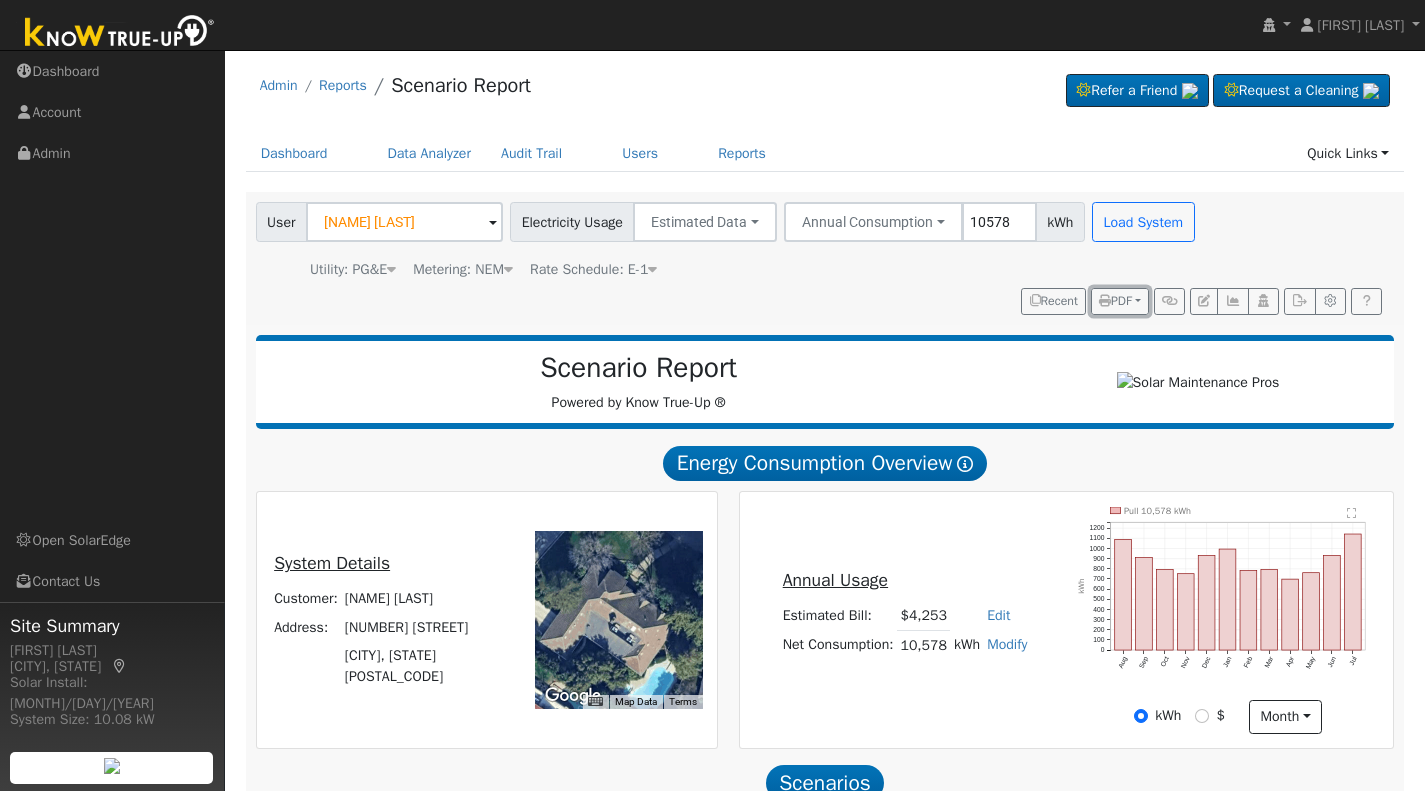 click on "PDF" at bounding box center [1115, 301] 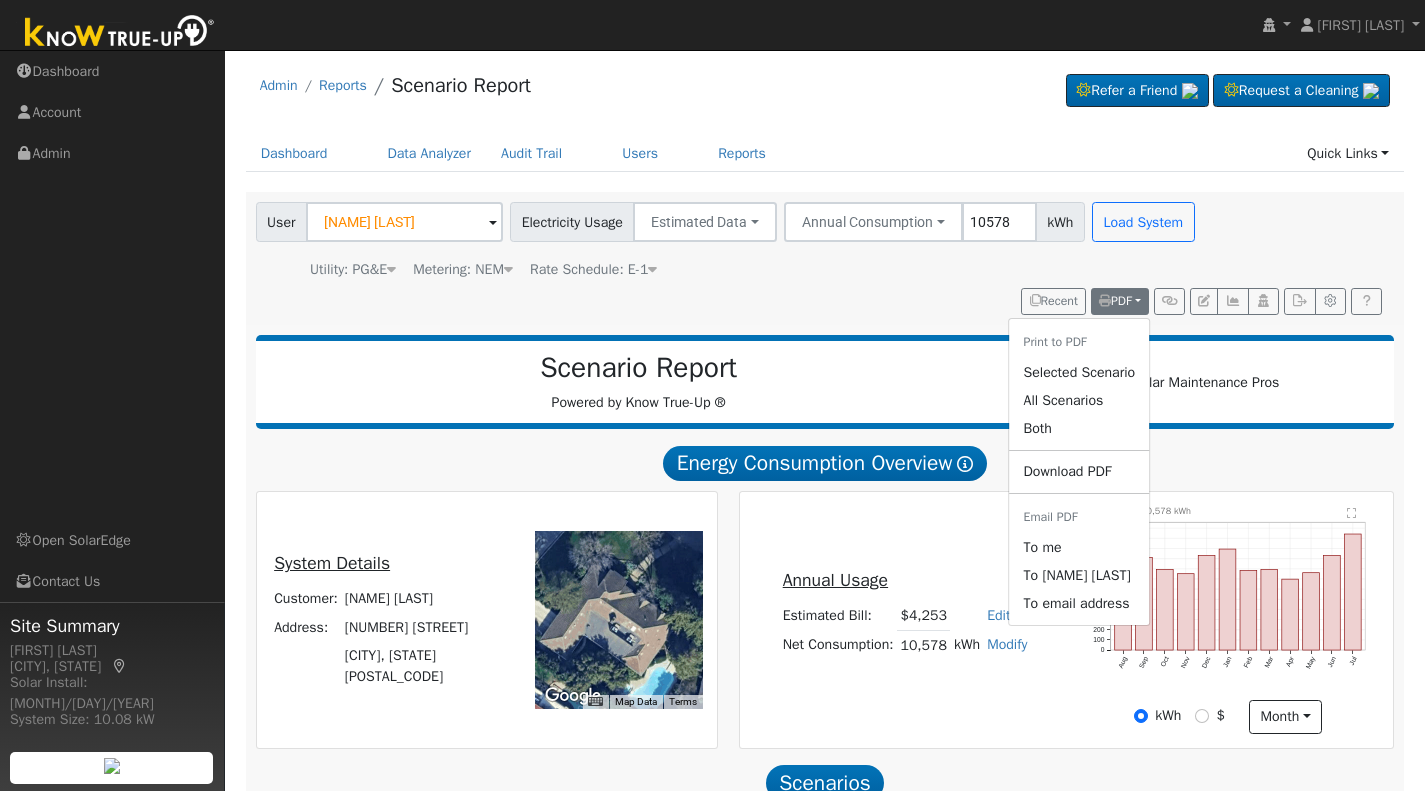 click on "Selected Scenario" at bounding box center (1079, 372) 